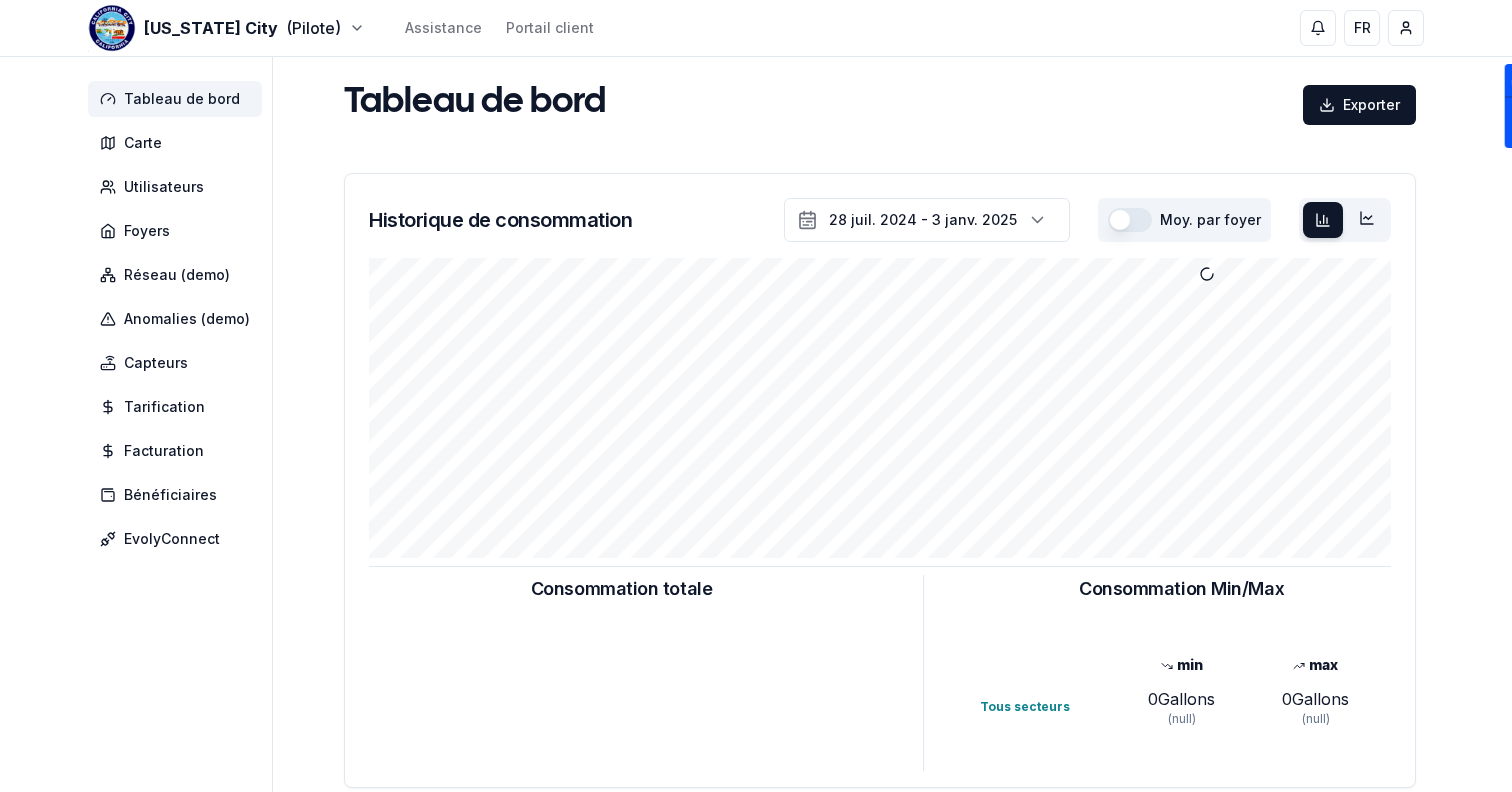 scroll, scrollTop: 0, scrollLeft: 0, axis: both 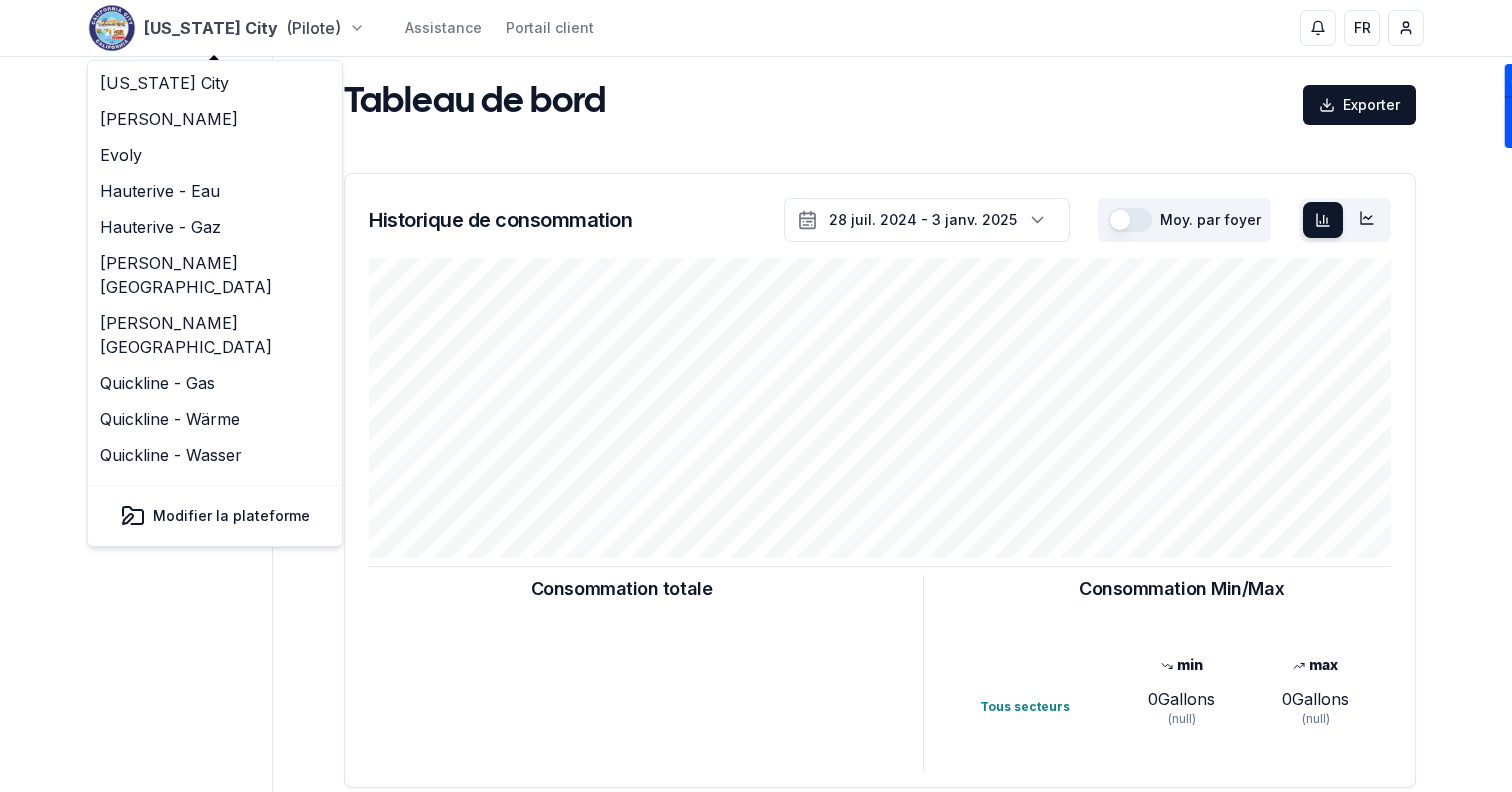 click on "[US_STATE] City (Pilote) Assistance Portail client FR Sami Tableau de bord Carte Utilisateurs Foyers Réseau (demo) Anomalies (demo) Capteurs Tarification Facturation Bénéficiaires EvolyConnect Tableau de bord Exporter Historique de consommation 28 juil. 2024 - 3 janv. 2025 [PERSON_NAME]. par foyer Consommation totale Consommation Min/Max min max Tous secteurs 0  Gallons (null) 0  Gallons (null) Consommation totale Consommation Min/Max min max Tous secteurs 0  Gallons (null) 0  Gallons (null) Nombre de compteurs installés :  5 GWF Integra Itron Sensus Badger 0 0 0 1 4 Tous secteurs Anomalies    (demo) Fuites Fraudes Réclamations 10 Fuites détectées 181.49 m³ Volume total des fuites Développé par   evoly   -  metering forever different . Linkedin" at bounding box center (756, 619) 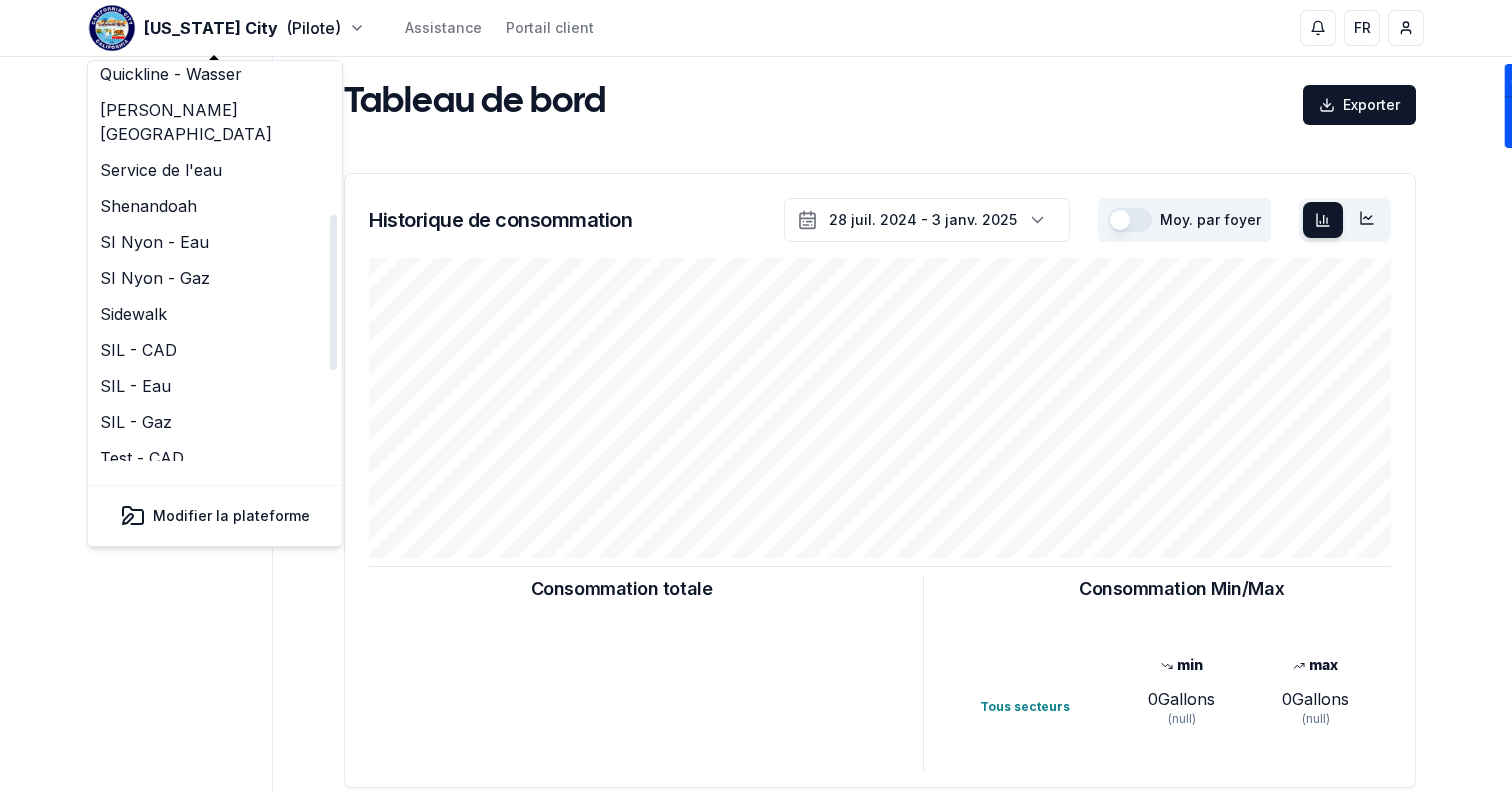 scroll, scrollTop: 612, scrollLeft: 0, axis: vertical 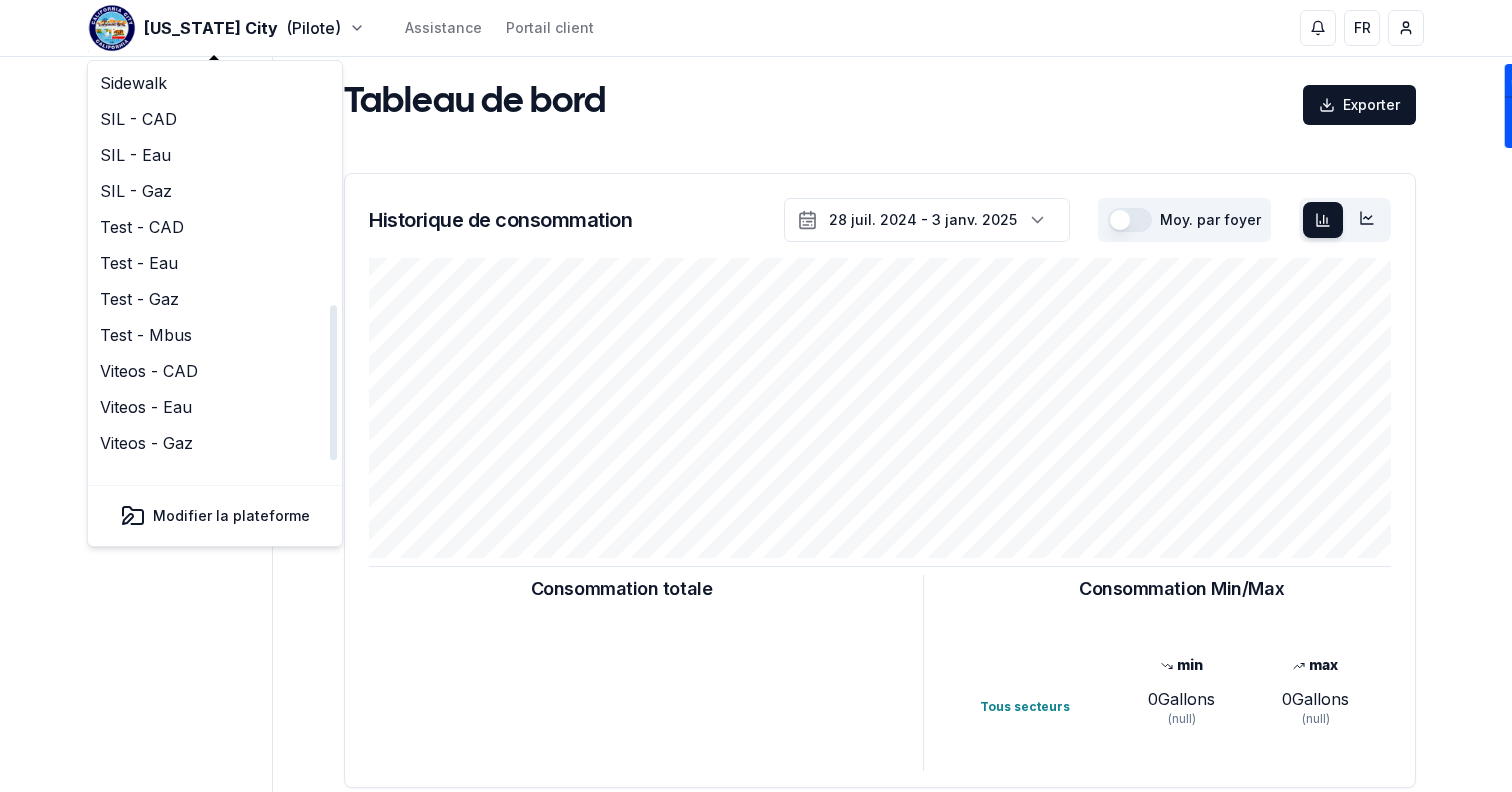 click on "Winterthur - Wasser" at bounding box center [215, 515] 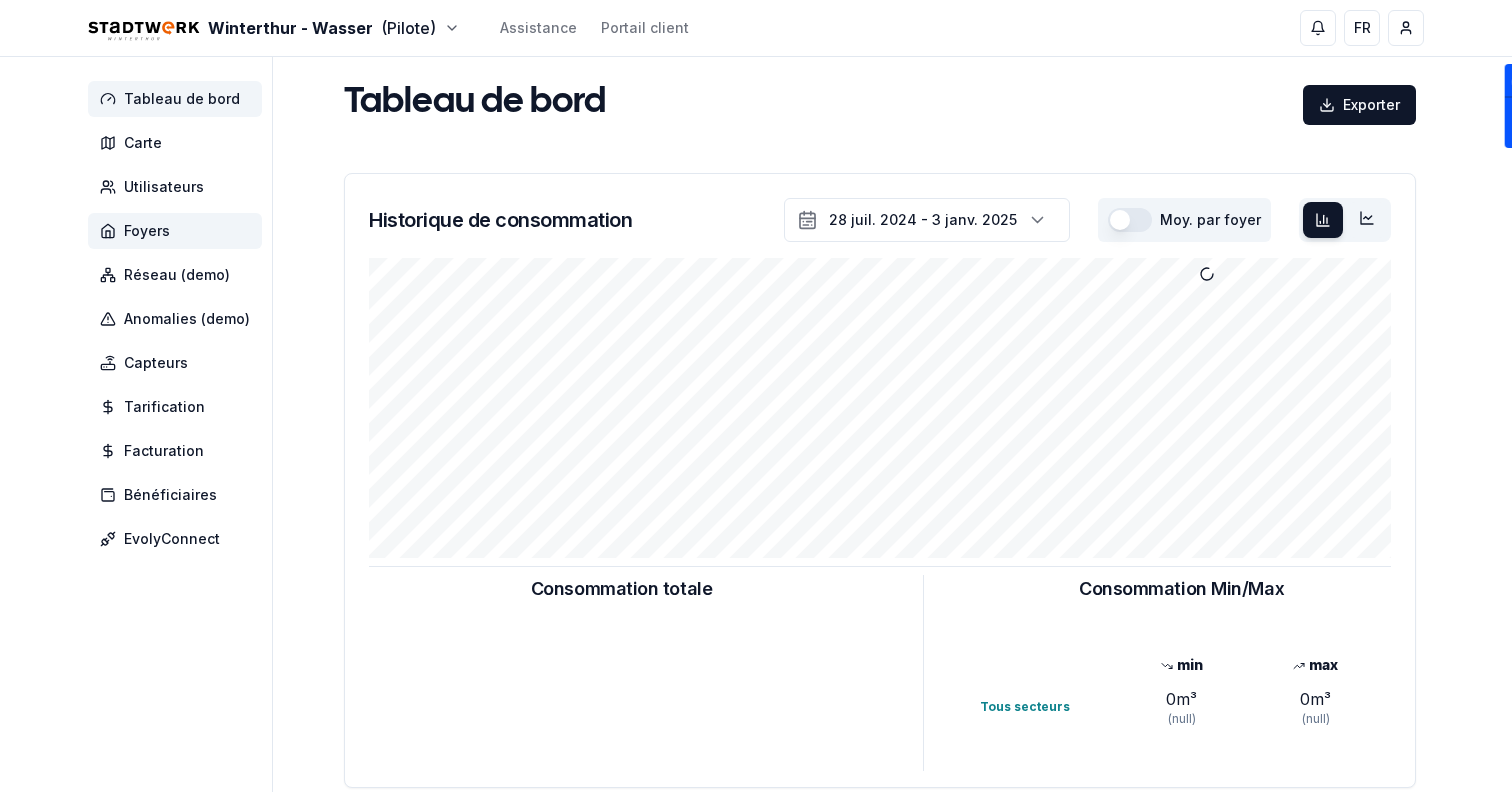 click on "Foyers" at bounding box center [175, 231] 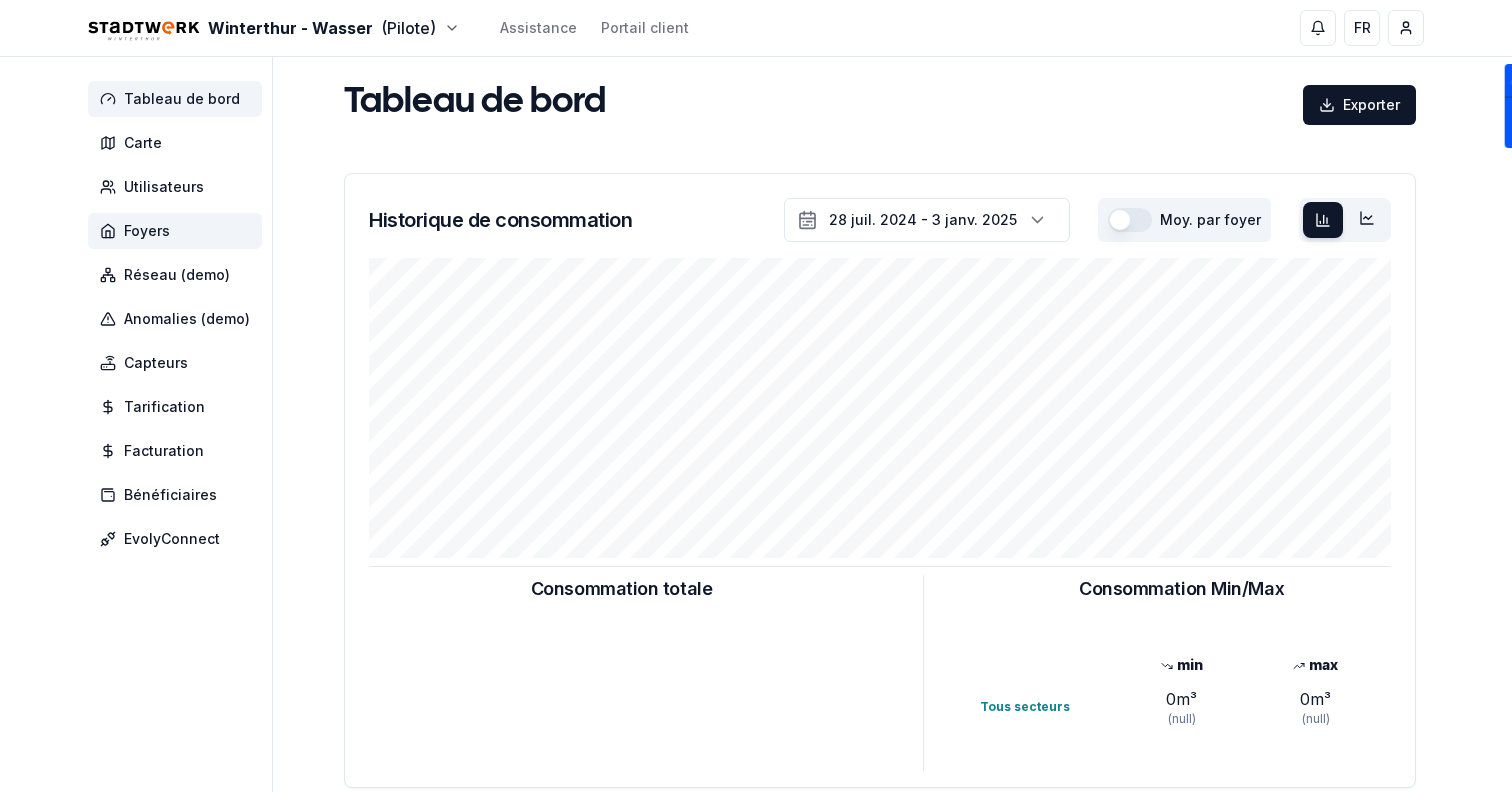 click on "Foyers" at bounding box center [175, 231] 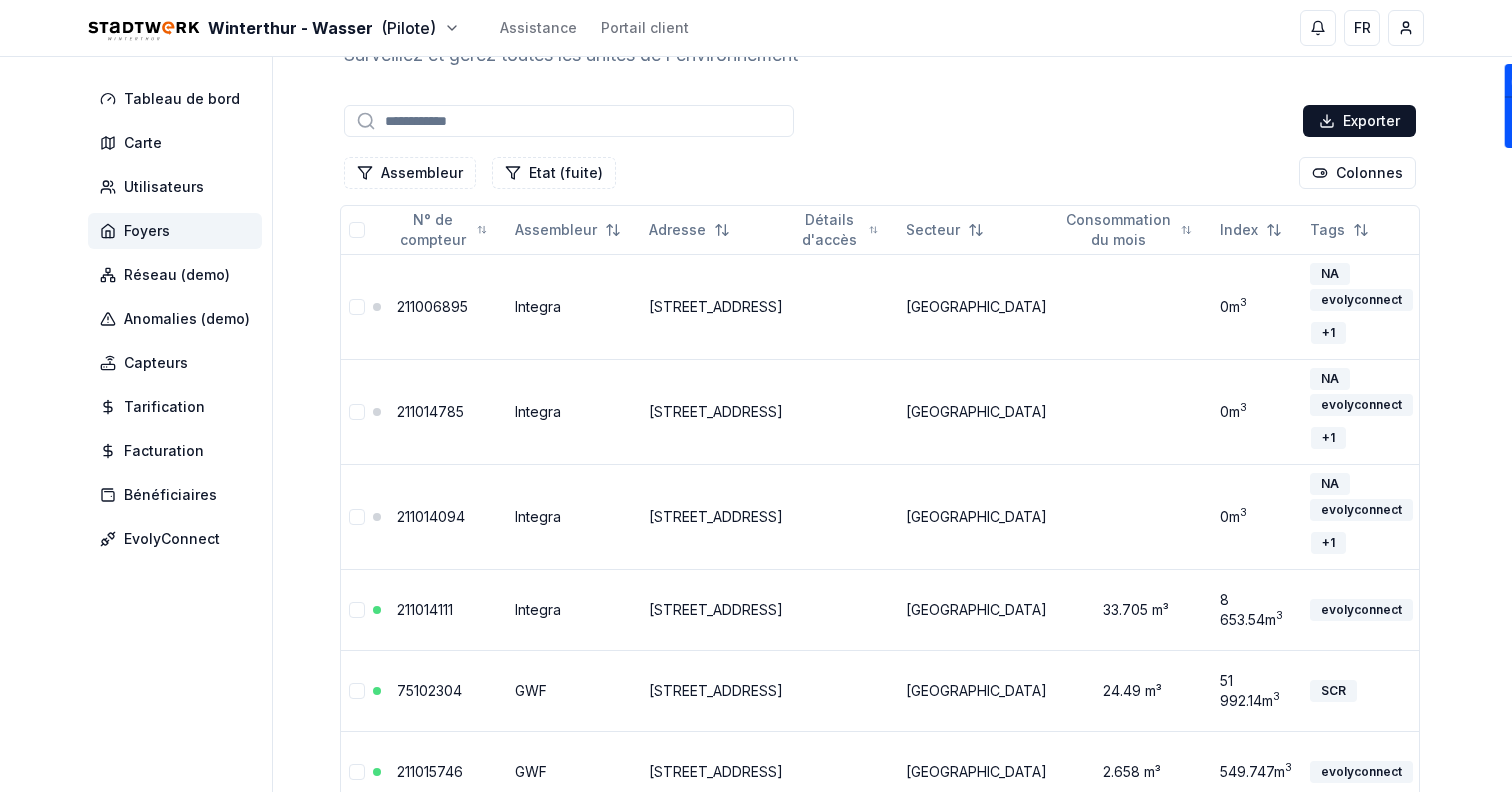 scroll, scrollTop: 358, scrollLeft: 0, axis: vertical 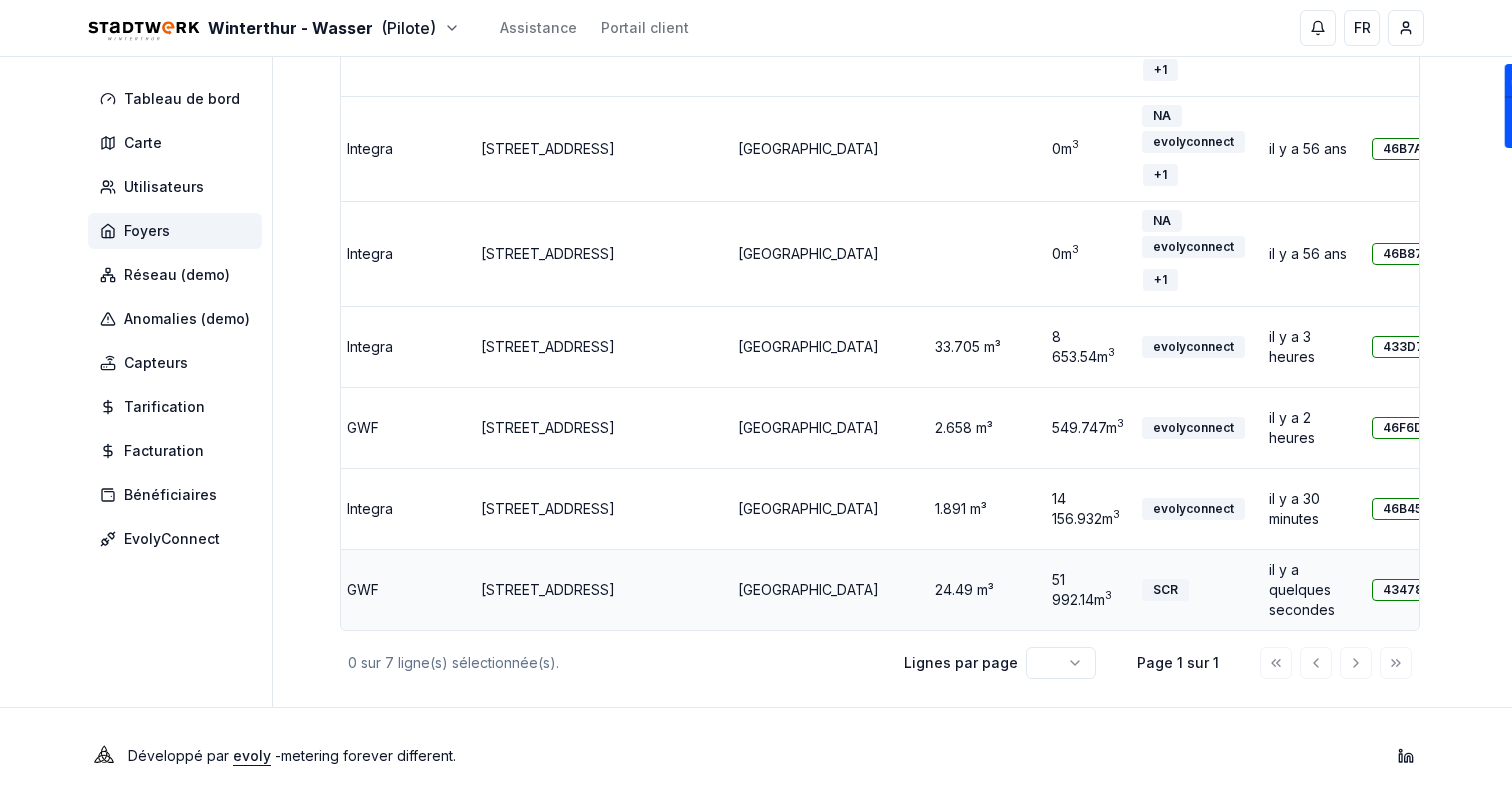 click on "434785" at bounding box center [1406, 590] 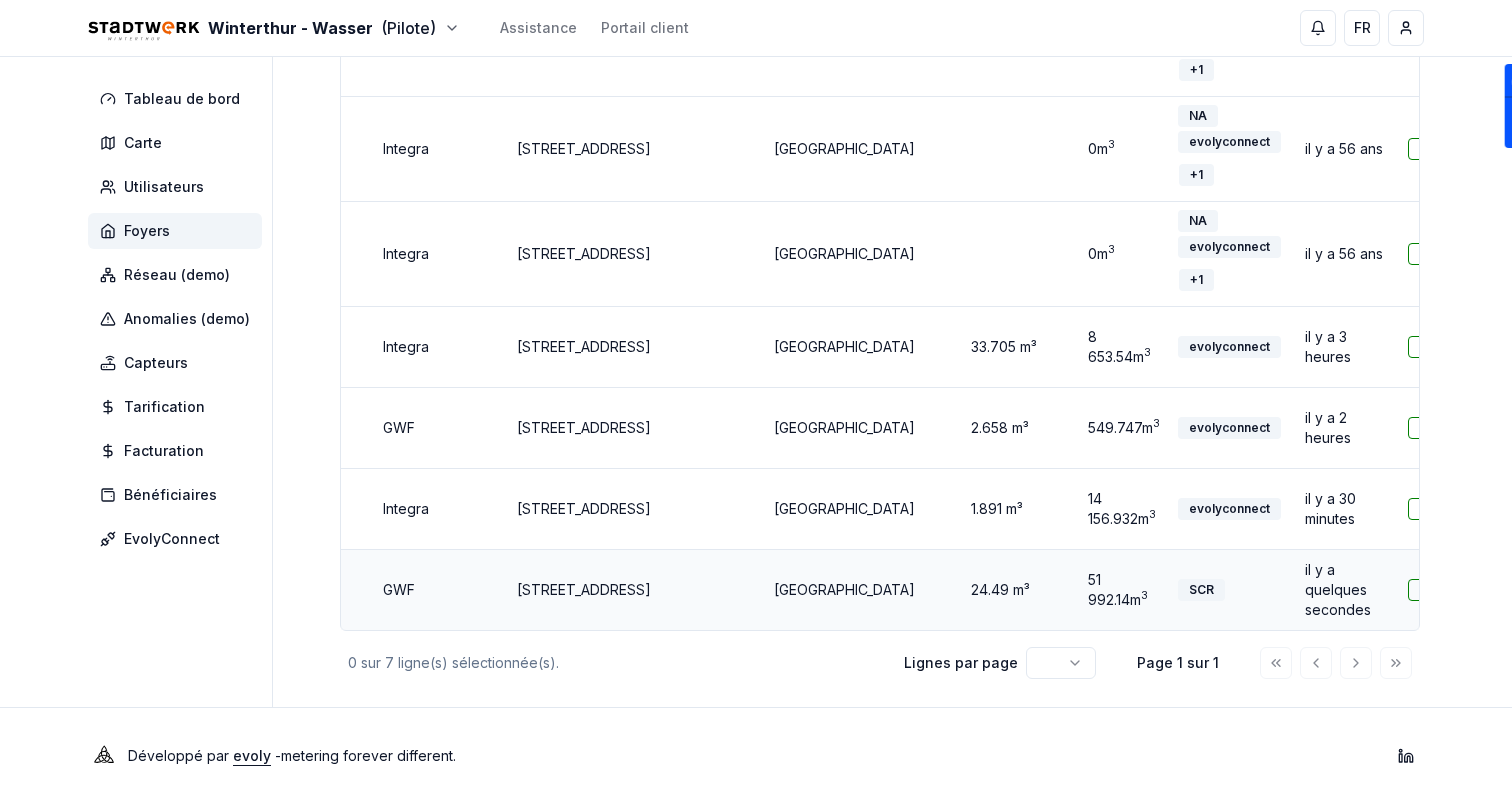 scroll, scrollTop: 0, scrollLeft: 123, axis: horizontal 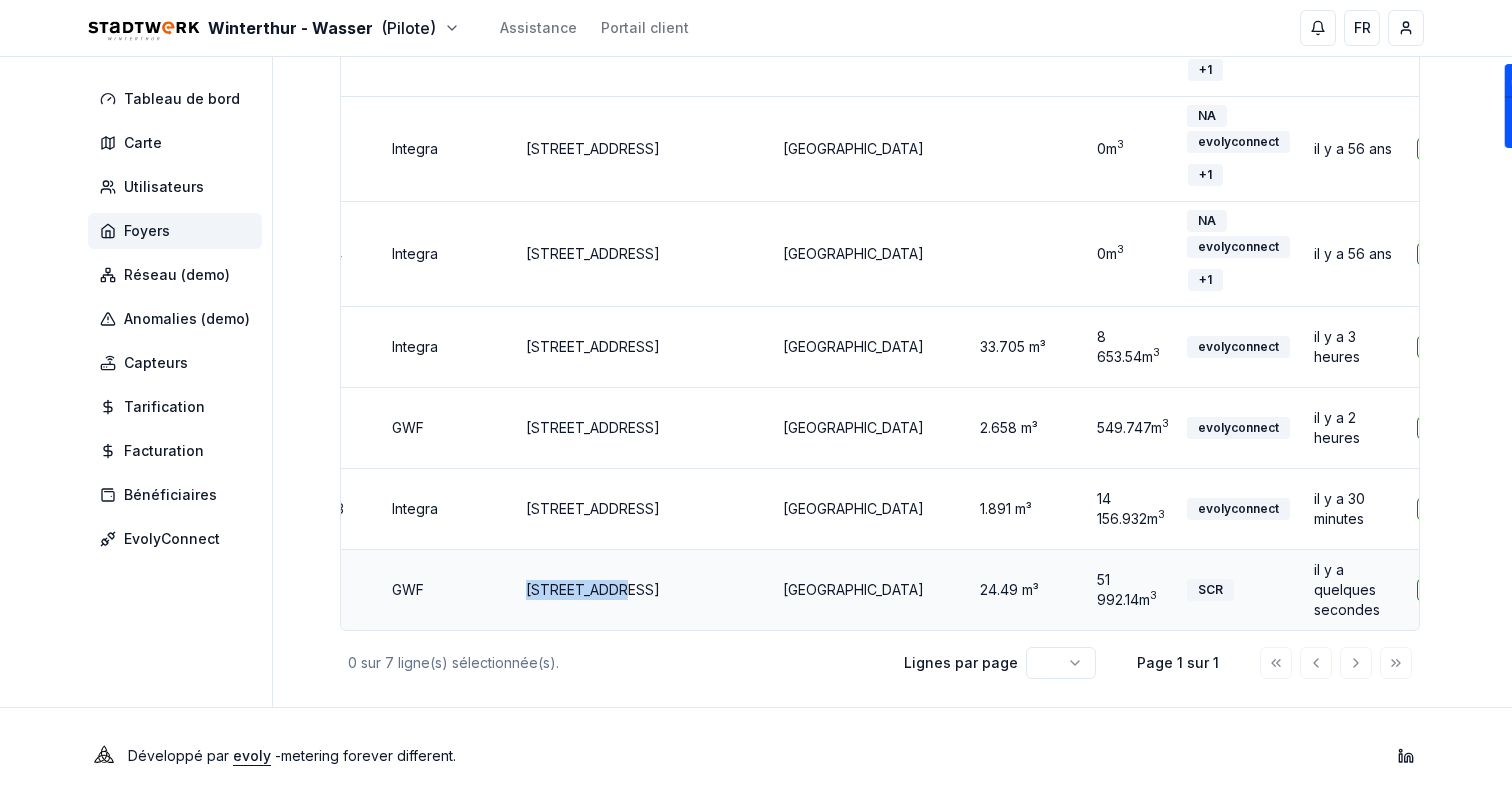 drag, startPoint x: 638, startPoint y: 593, endPoint x: 516, endPoint y: 592, distance: 122.0041 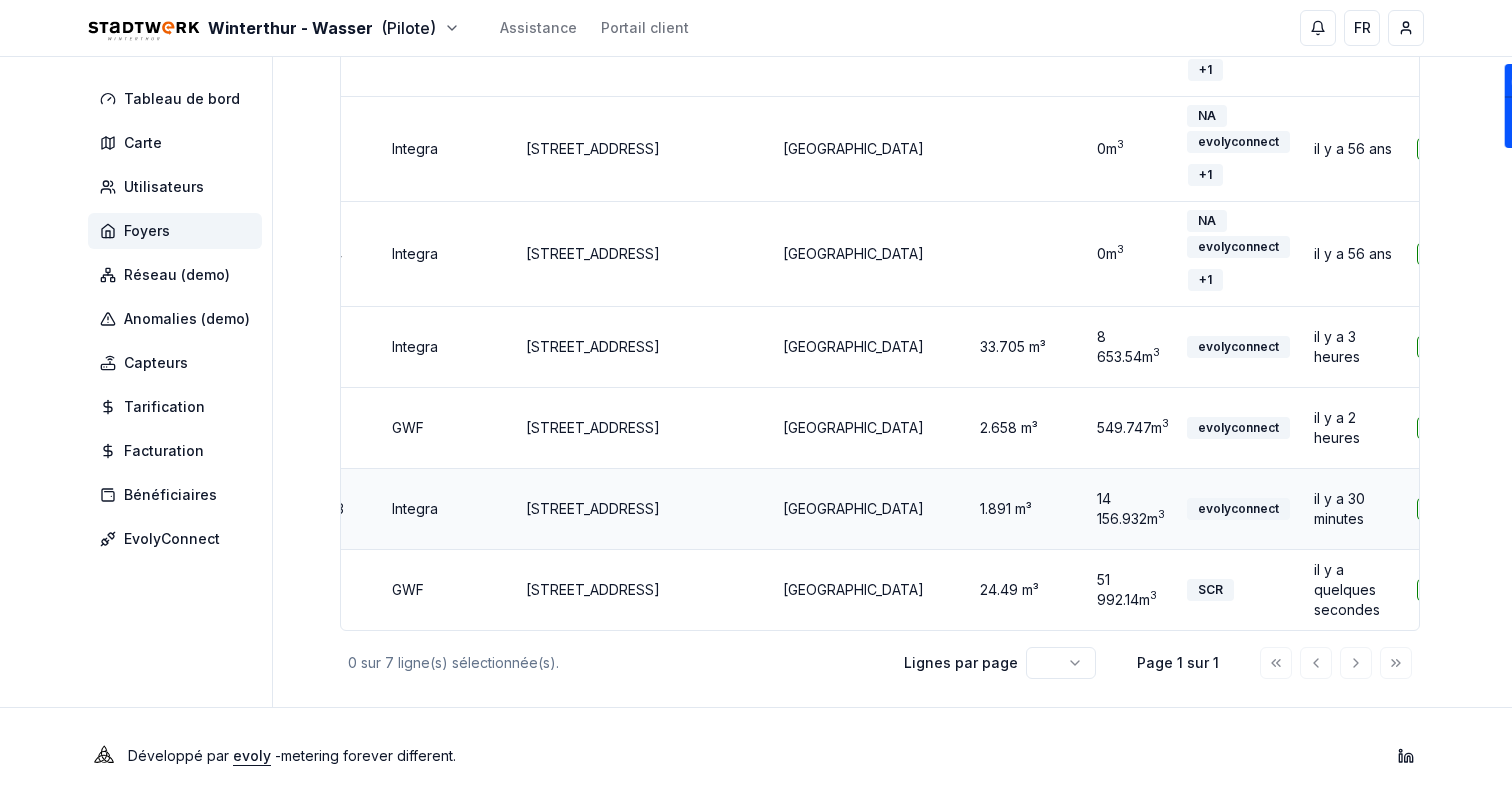 click on "46B458" at bounding box center (1451, 509) 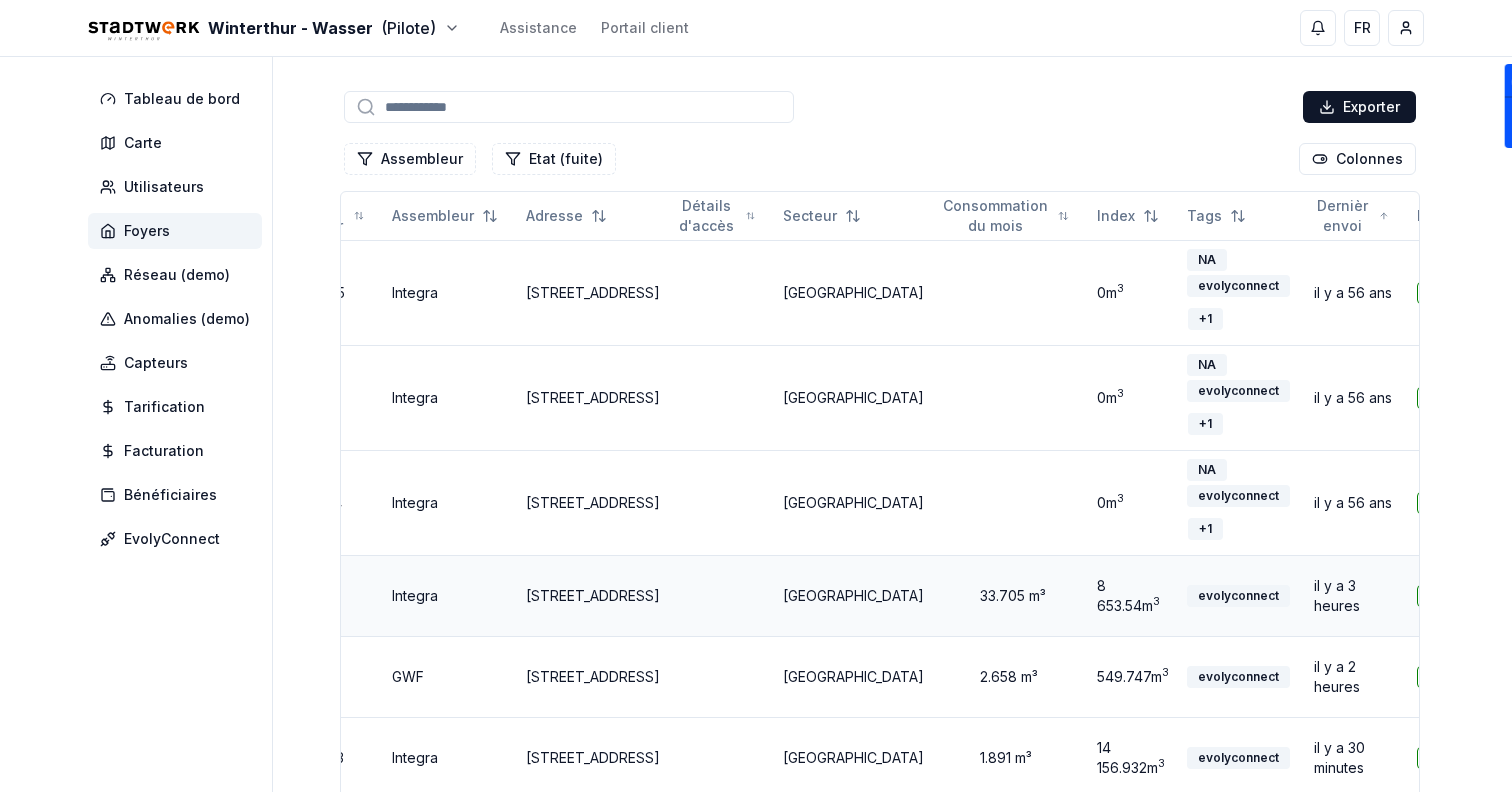scroll, scrollTop: 0, scrollLeft: 0, axis: both 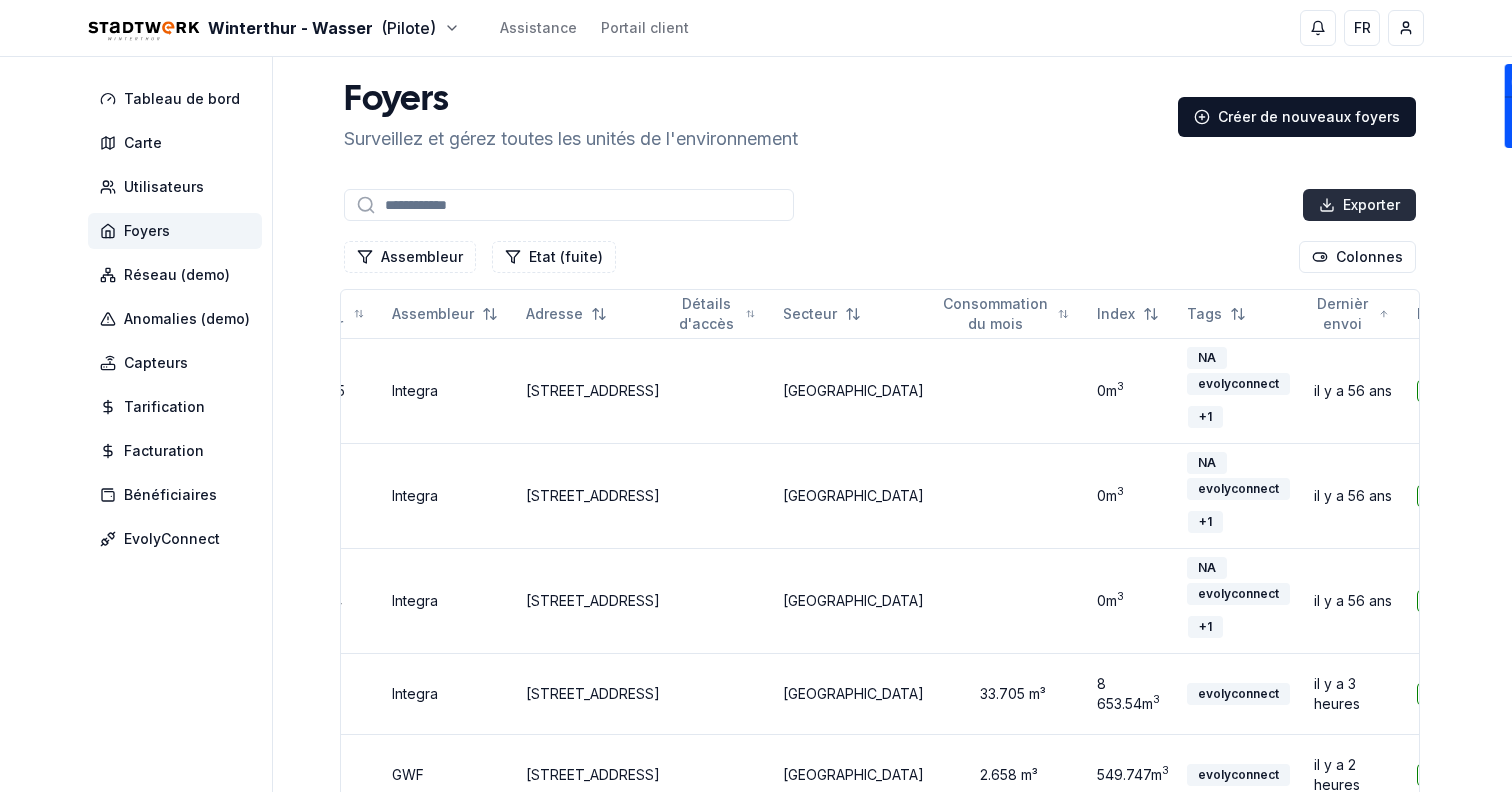click on "Winterthur - [PERSON_NAME] (Pilote) Assistance Portail client FR Sami Tableau de bord Carte Utilisateurs Foyers Réseau (demo) Anomalies (demo) Capteurs Tarification Facturation Bénéficiaires EvolyConnect Foyers Surveillez et gérez toutes les unités de l'environnement Créer de nouveaux foyers Exporter Assembleur Etat (fuite) Colonnes N° de compteur Assembleur Adresse Détails d'accès Secteur Consommation du mois Index Tags Dernièr envoi DevEUI 211006895 [GEOGRAPHIC_DATA][STREET_ADDRESS] 0  m 3 NA evolyconnect + 1 il y a 56 ans 434277 show Éditer 211014785 Integra [STREET_ADDRESS] 0  m 3 NA evolyconnect + 1 il y a 56 ans 46B7A0 show Éditer 211014094 [GEOGRAPHIC_DATA][STREET_ADDRESS] 0  m 3 NA evolyconnect + 1 il y a 56 ans 46B879 show Éditer 211014111 [GEOGRAPHIC_DATA][STREET_ADDRESS] 33.705 m³ 8 653.54  m 3 evolyconnect il y a 3 heures 433D70 show Éditer 211015746 [GEOGRAPHIC_DATA][STREET_ADDRESS] 2.658 m³  m 3" at bounding box center (756, 575) 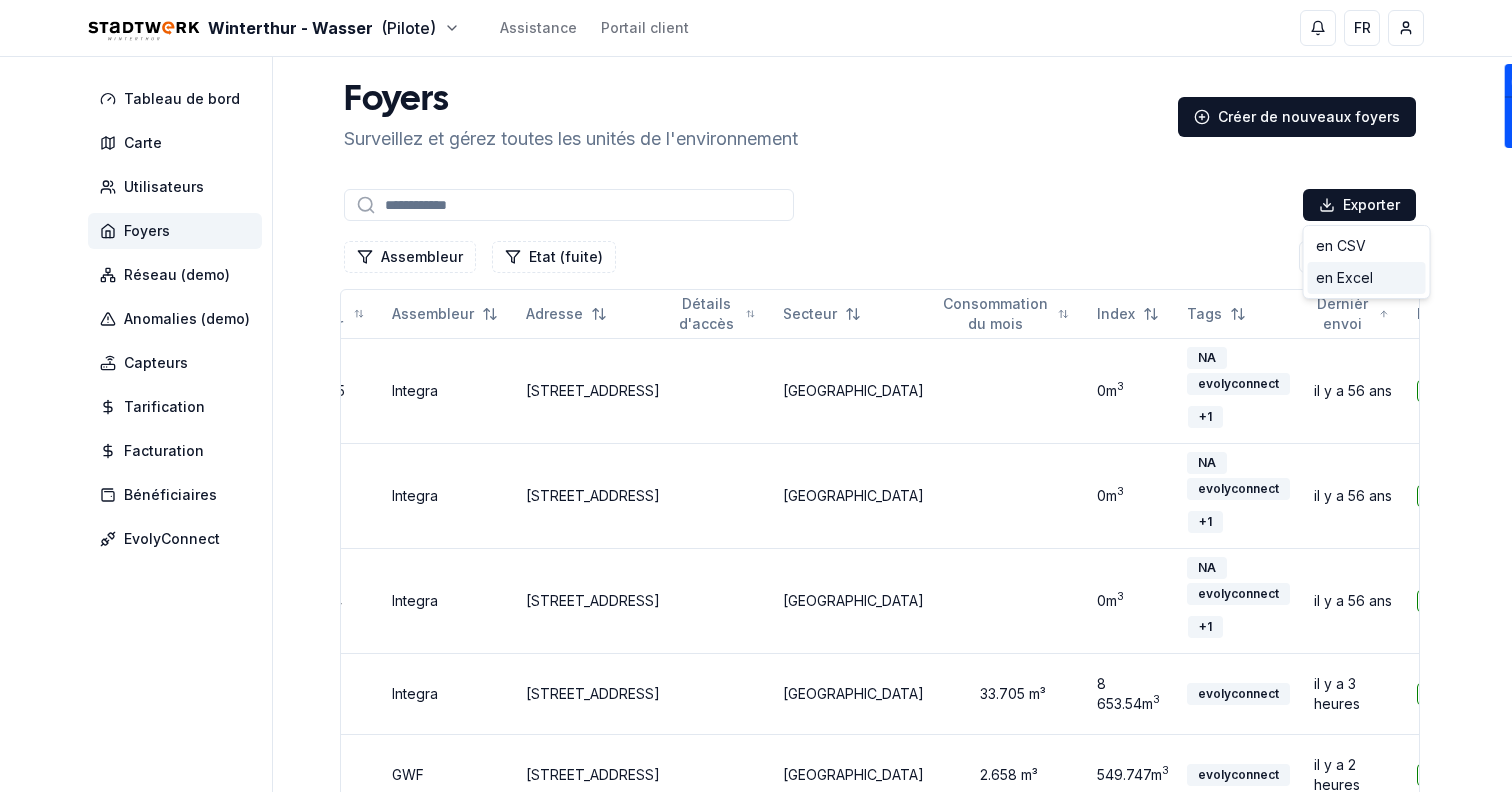 click on "en Excel" at bounding box center (1367, 278) 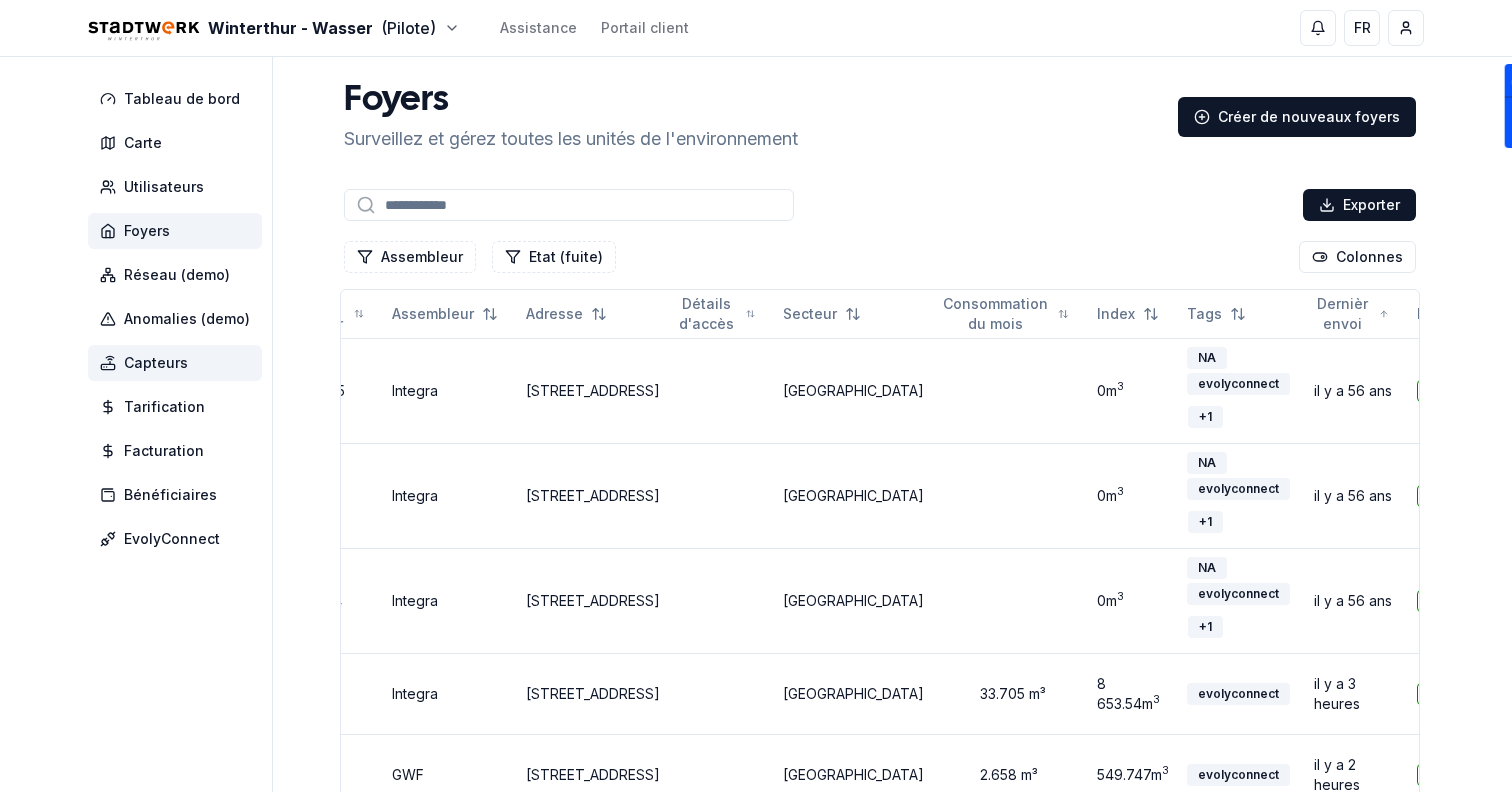 click on "Capteurs" at bounding box center (156, 363) 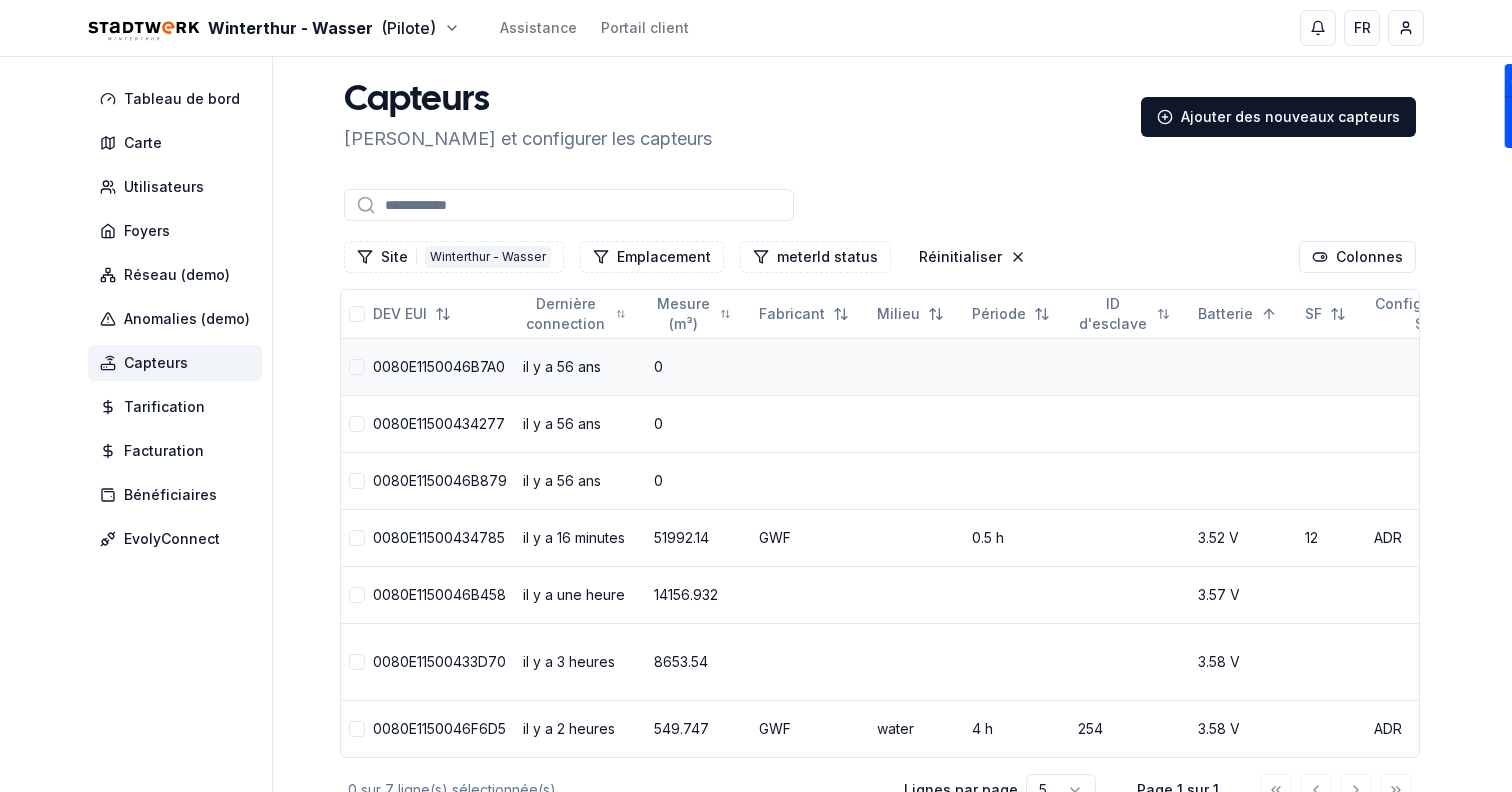 click at bounding box center [357, 367] 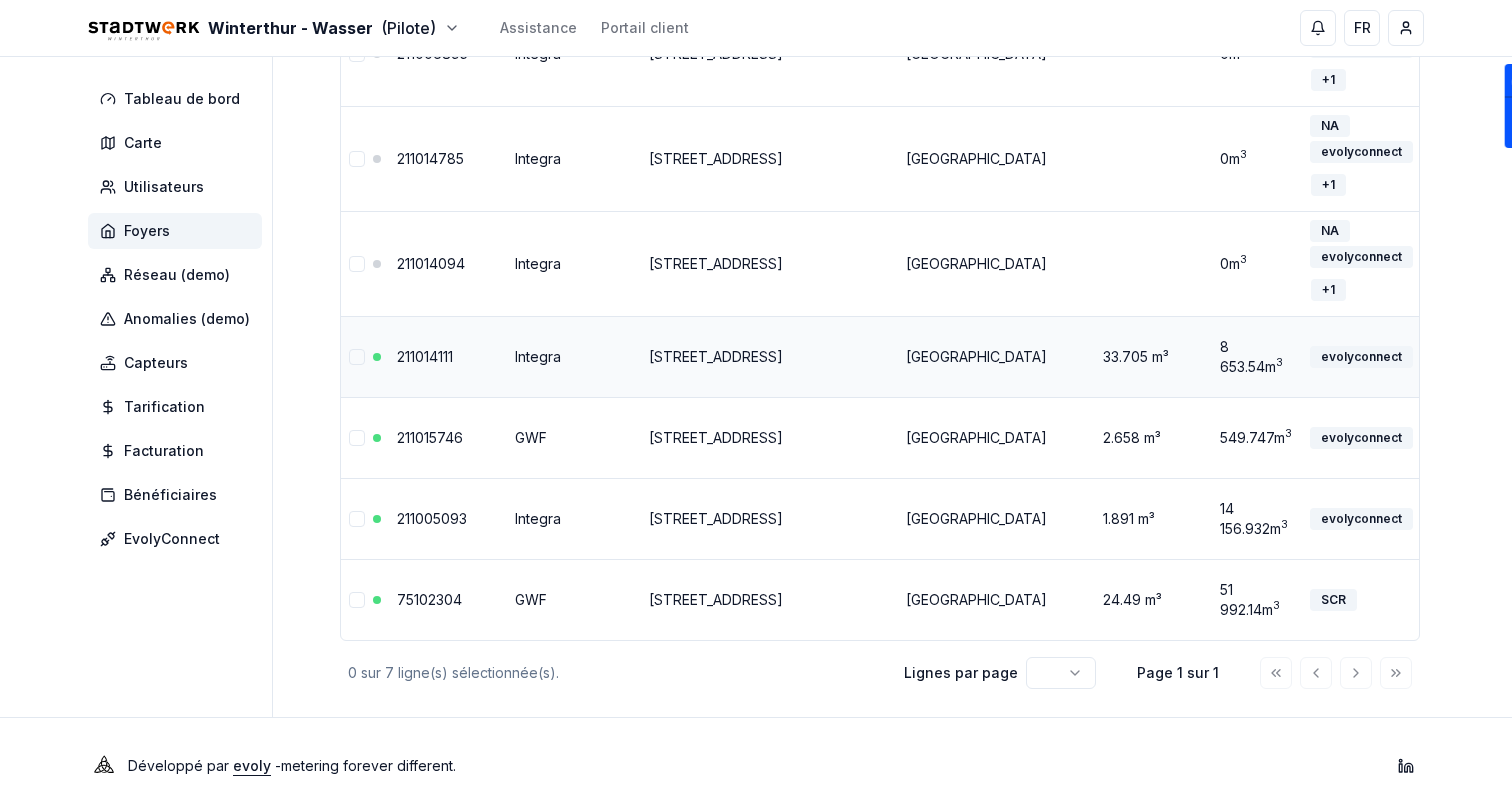 scroll, scrollTop: 335, scrollLeft: 0, axis: vertical 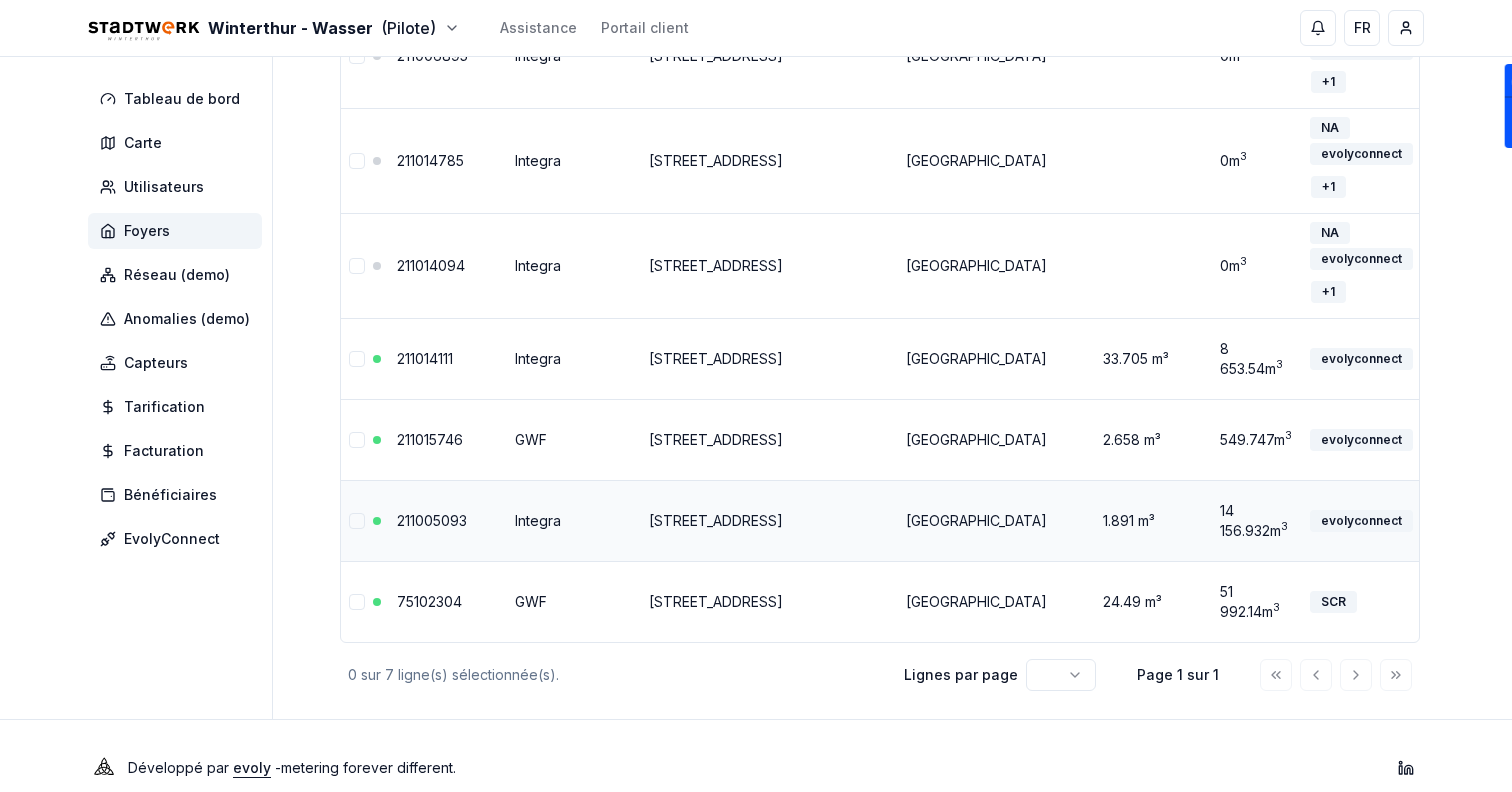 drag, startPoint x: 722, startPoint y: 542, endPoint x: 642, endPoint y: 492, distance: 94.33981 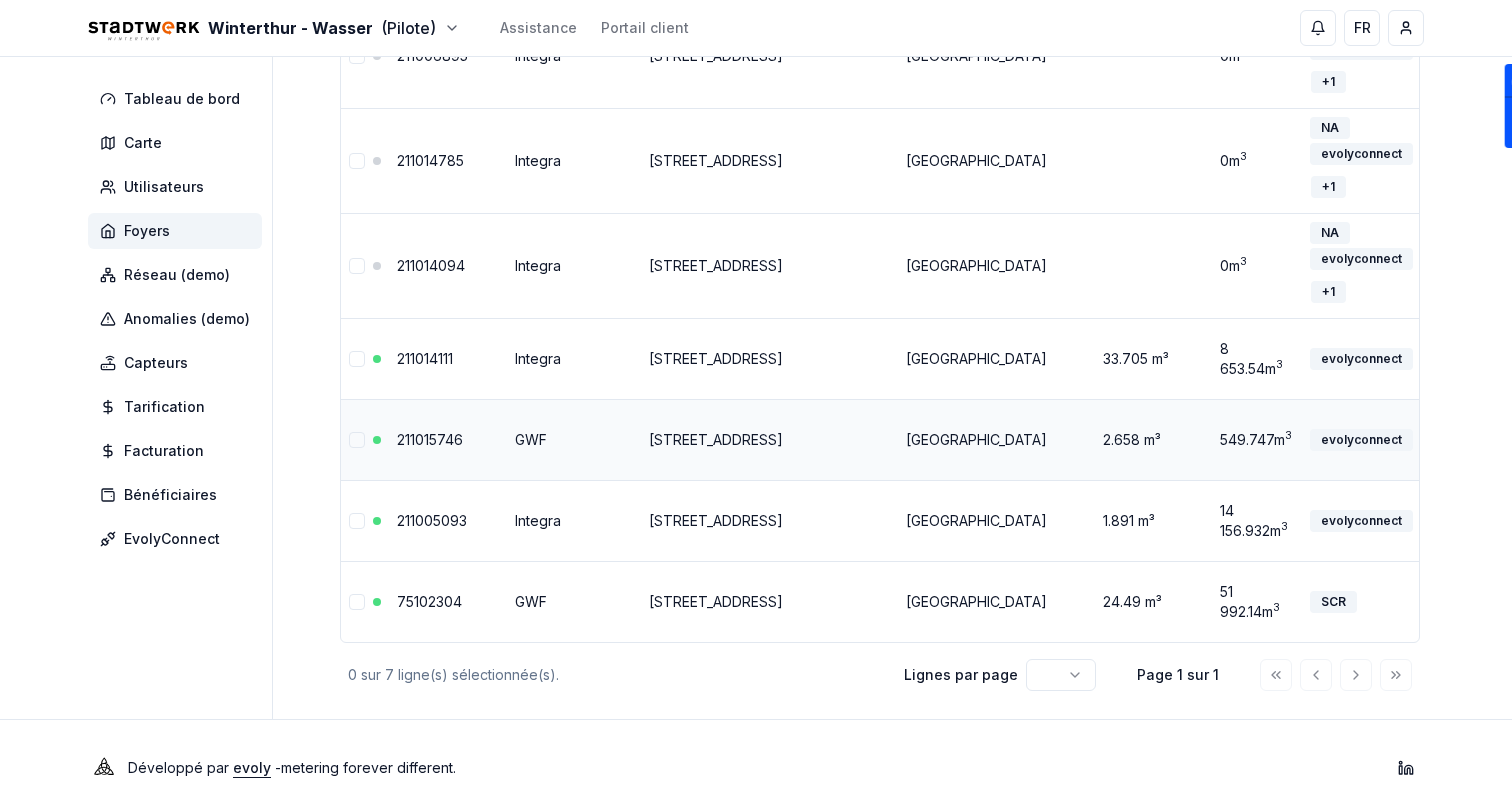 scroll, scrollTop: 0, scrollLeft: 168, axis: horizontal 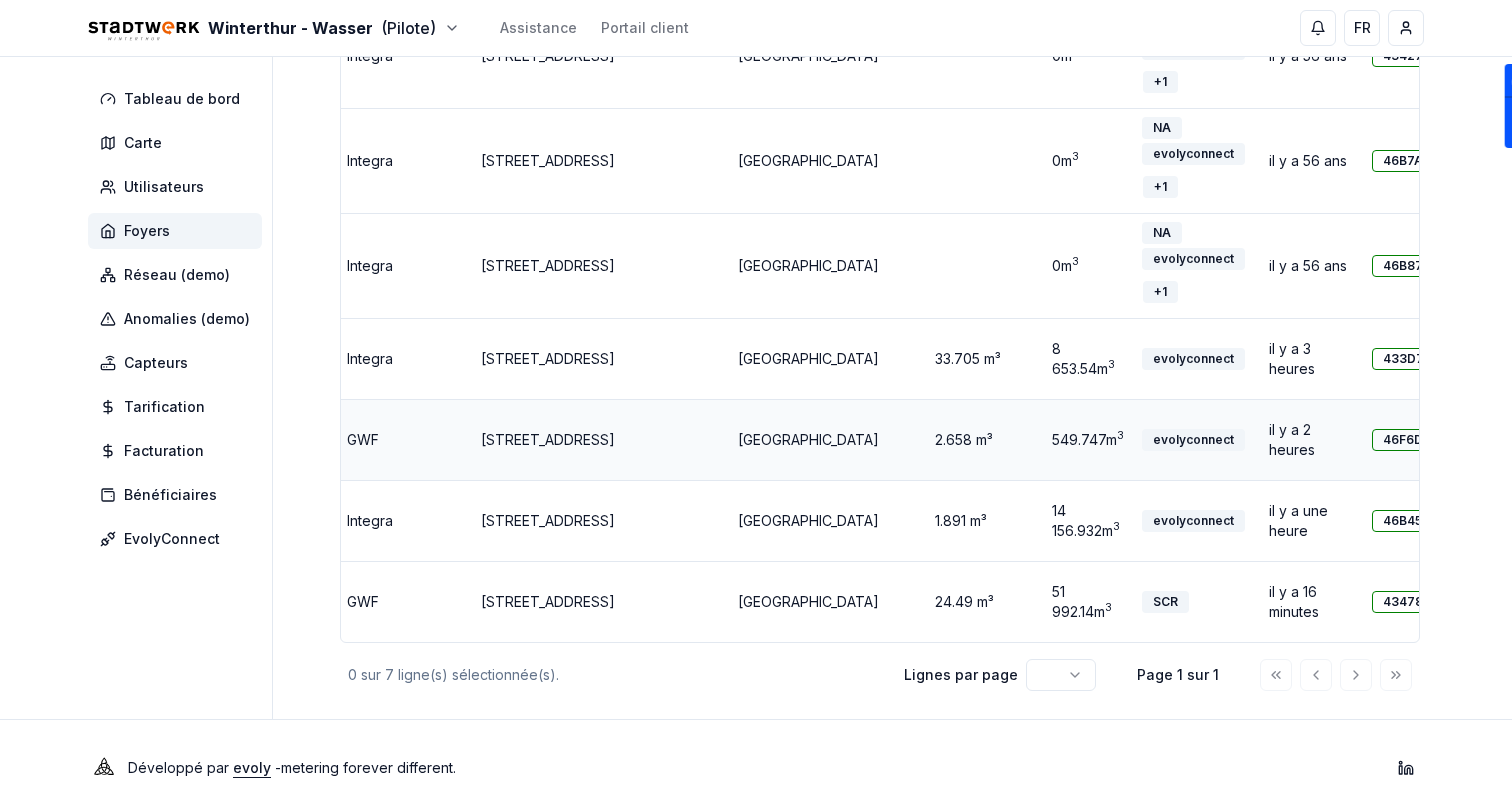 click on "46F6D5" at bounding box center [1406, 440] 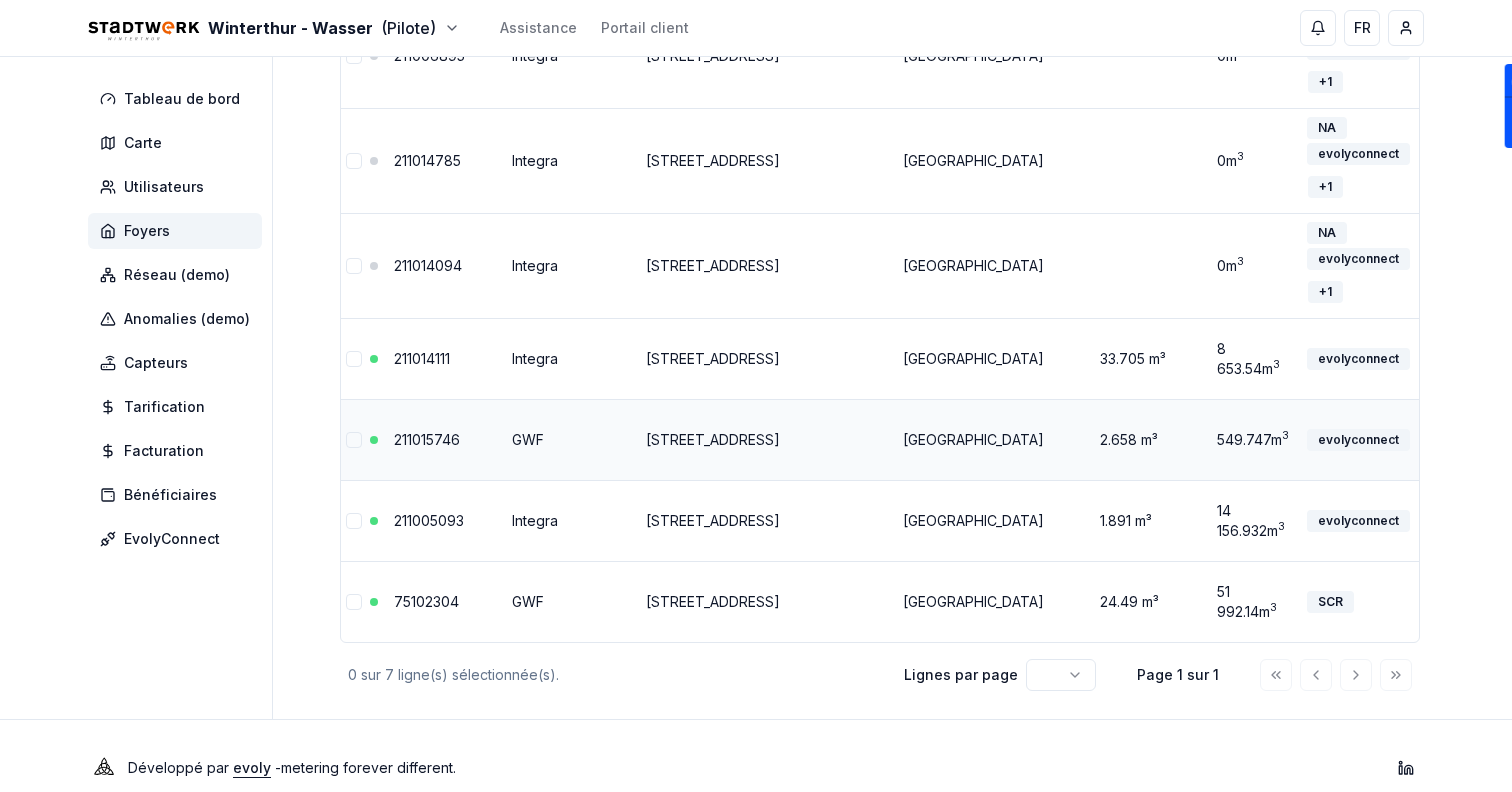 scroll, scrollTop: 0, scrollLeft: 0, axis: both 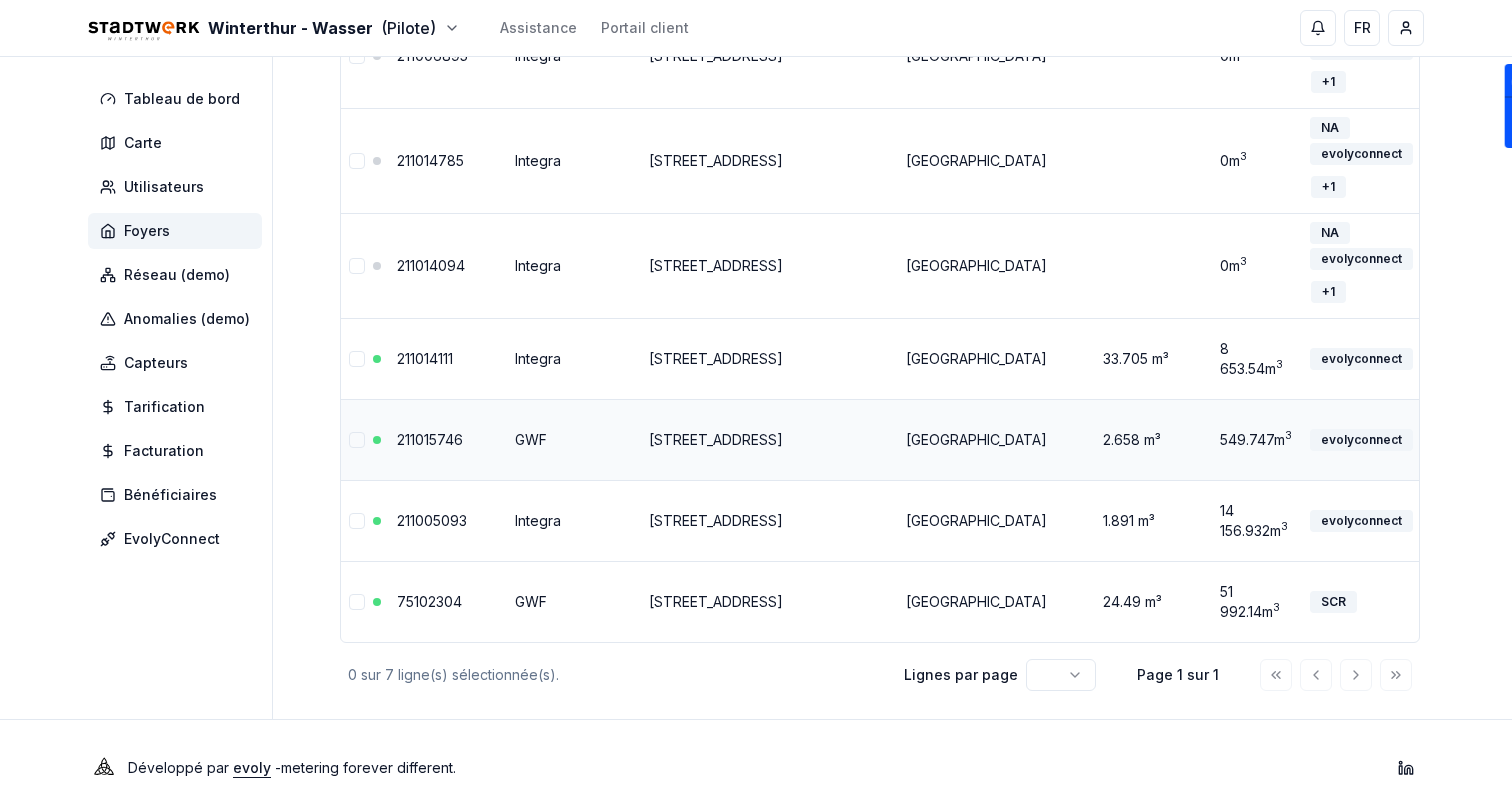 drag, startPoint x: 733, startPoint y: 457, endPoint x: 638, endPoint y: 416, distance: 103.4698 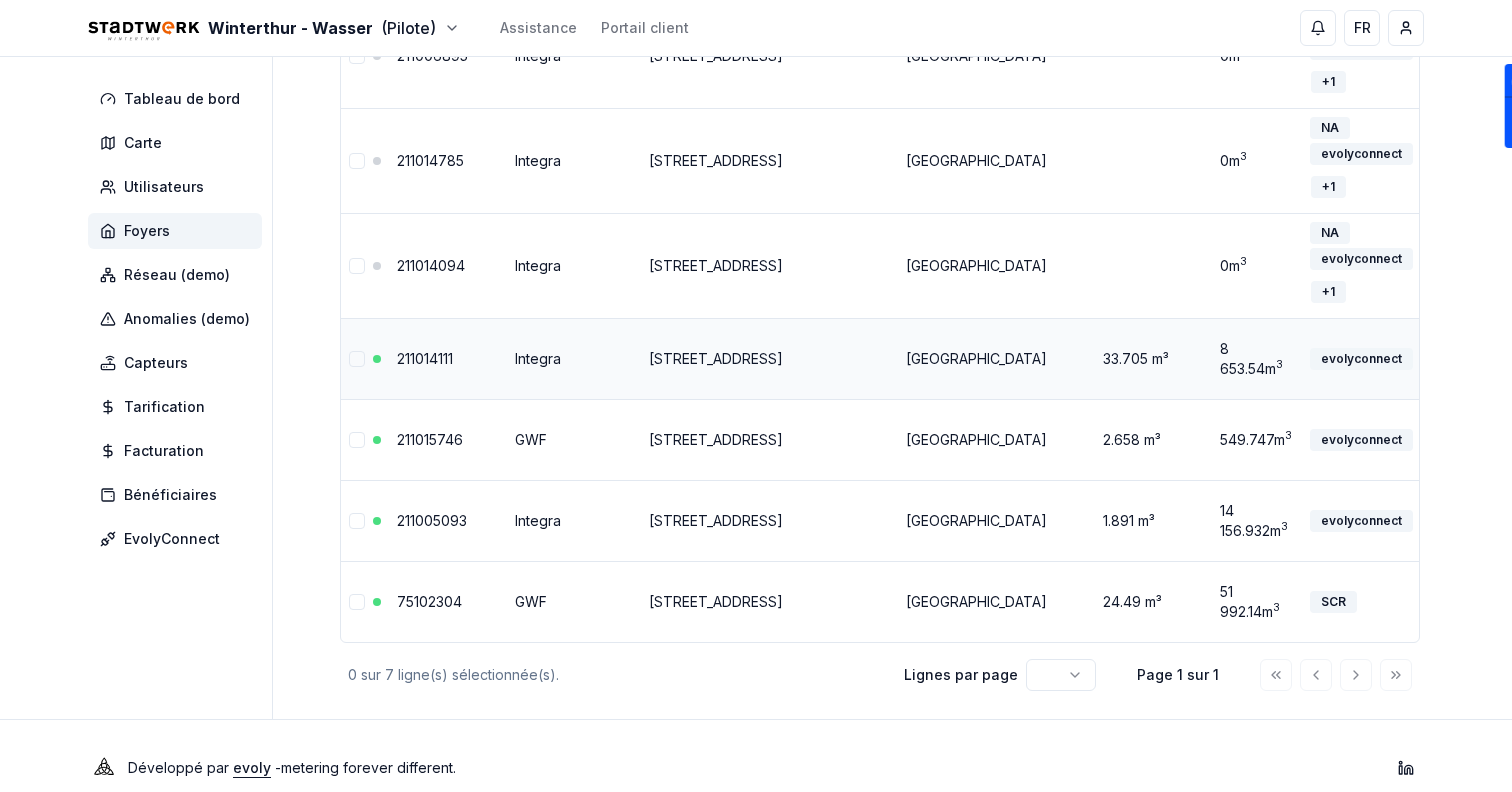 scroll, scrollTop: 0, scrollLeft: 168, axis: horizontal 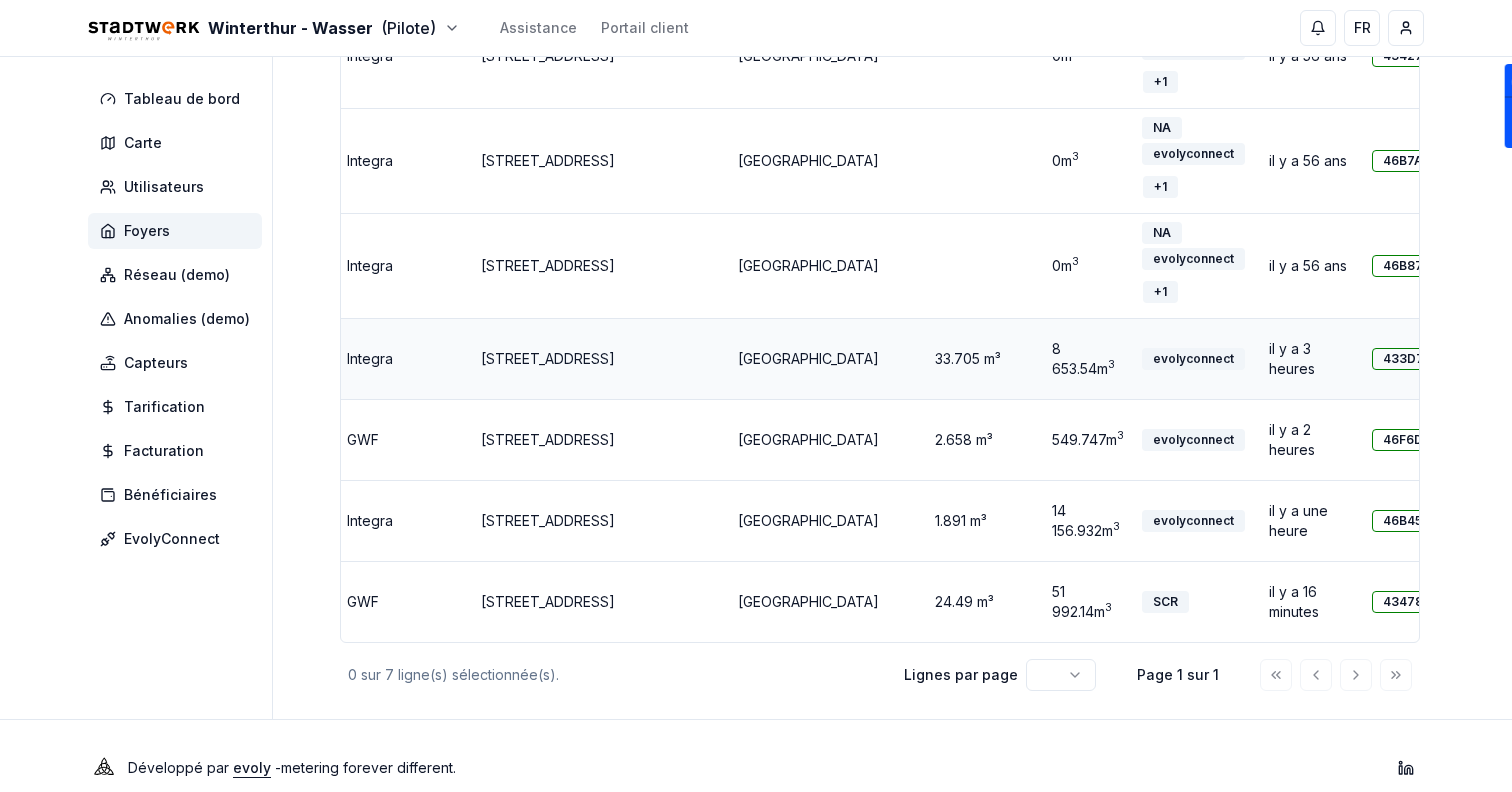 click on "433D70" at bounding box center [1407, 359] 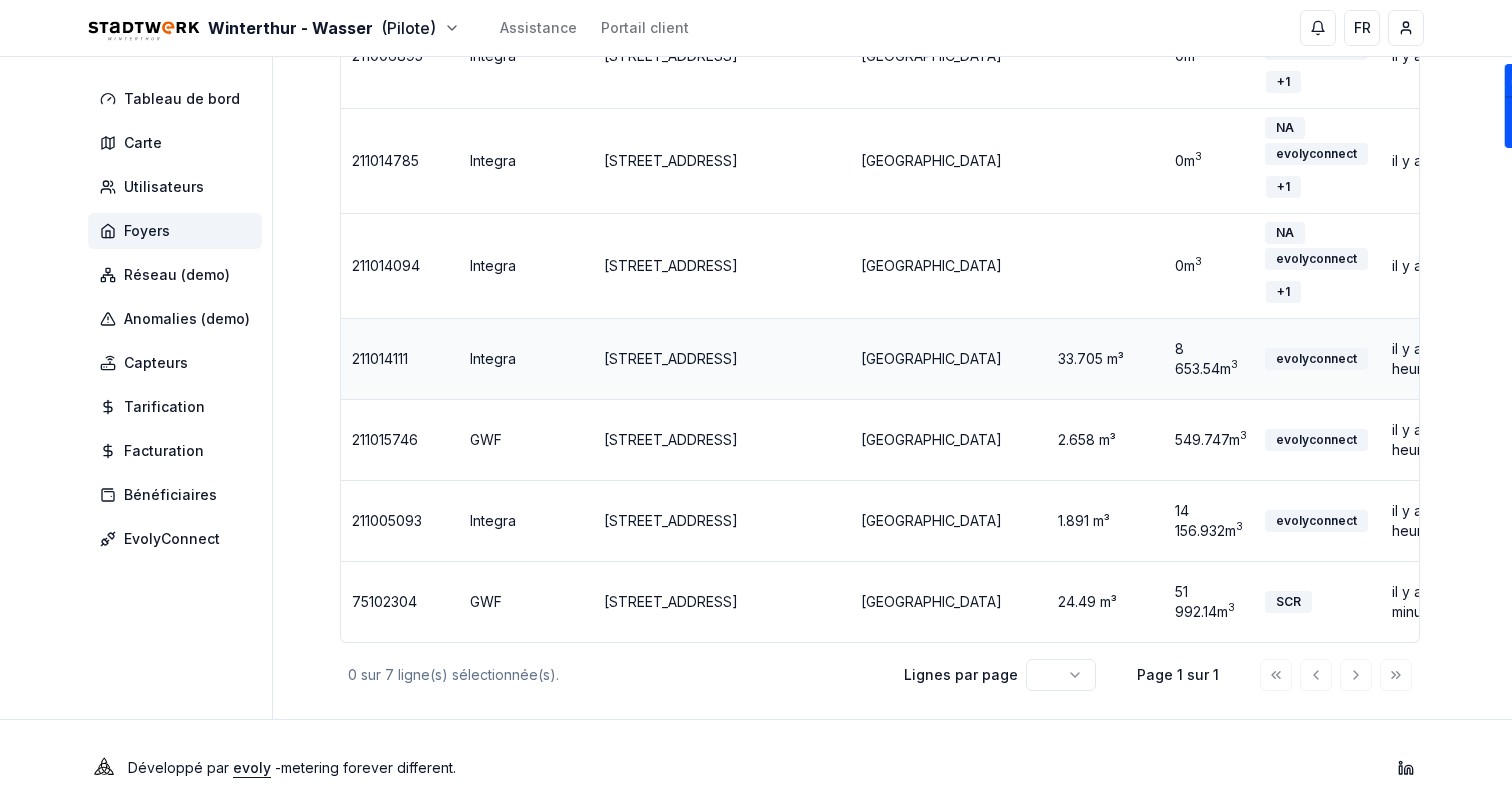 scroll, scrollTop: 0, scrollLeft: 0, axis: both 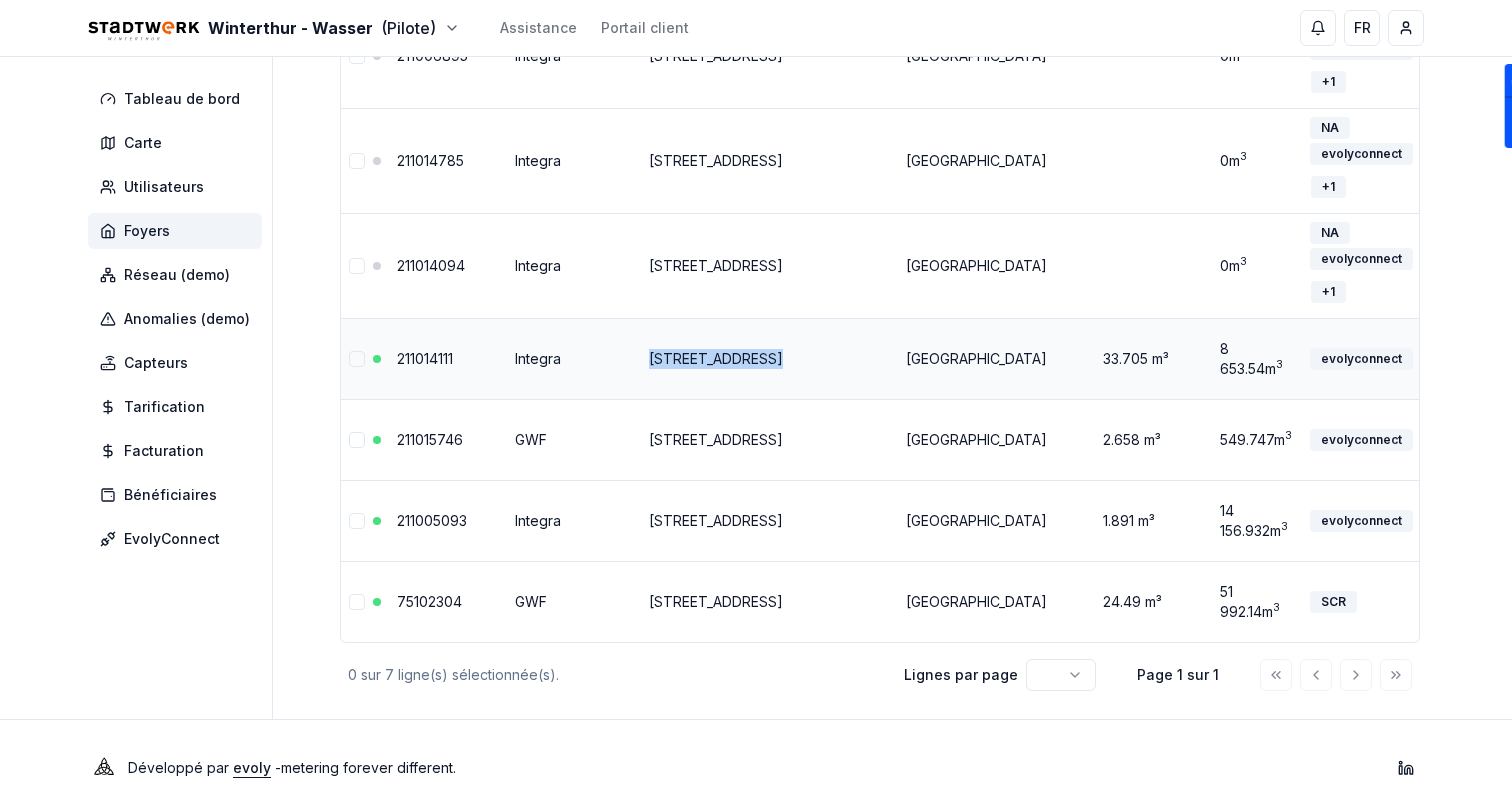 drag, startPoint x: 774, startPoint y: 363, endPoint x: 644, endPoint y: 352, distance: 130.46455 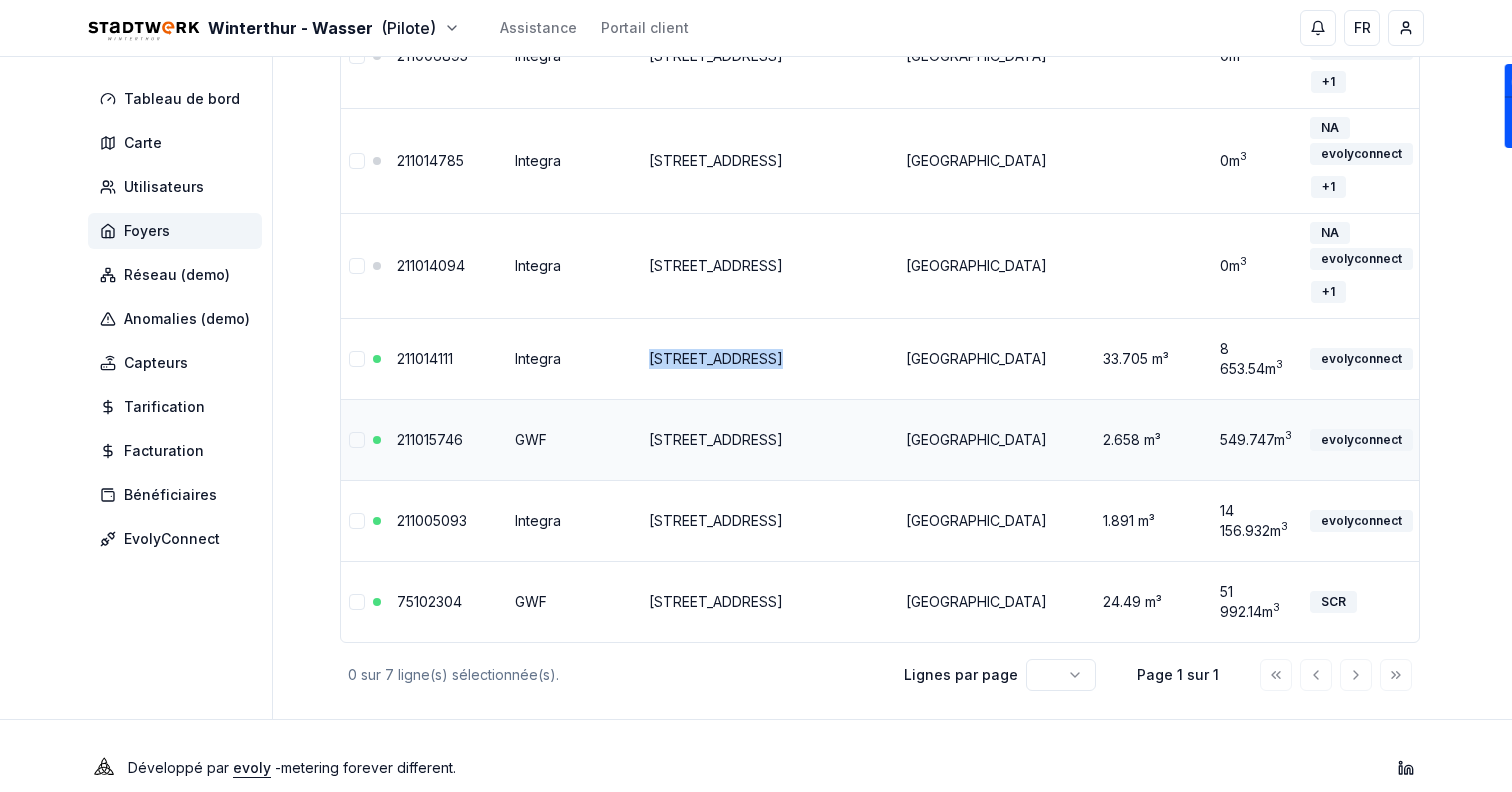 click on "[STREET_ADDRESS]" at bounding box center (716, 439) 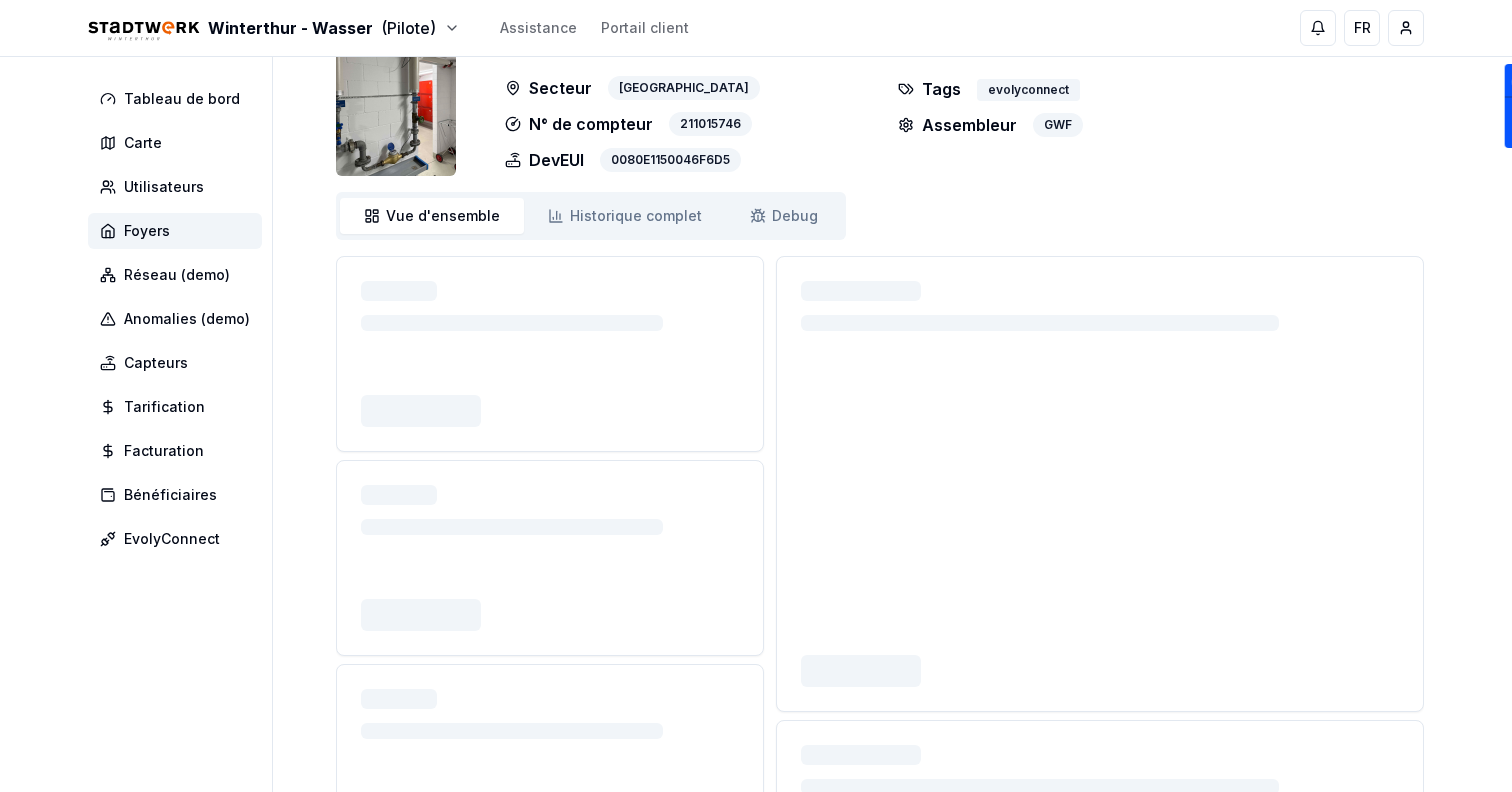 scroll, scrollTop: 335, scrollLeft: 0, axis: vertical 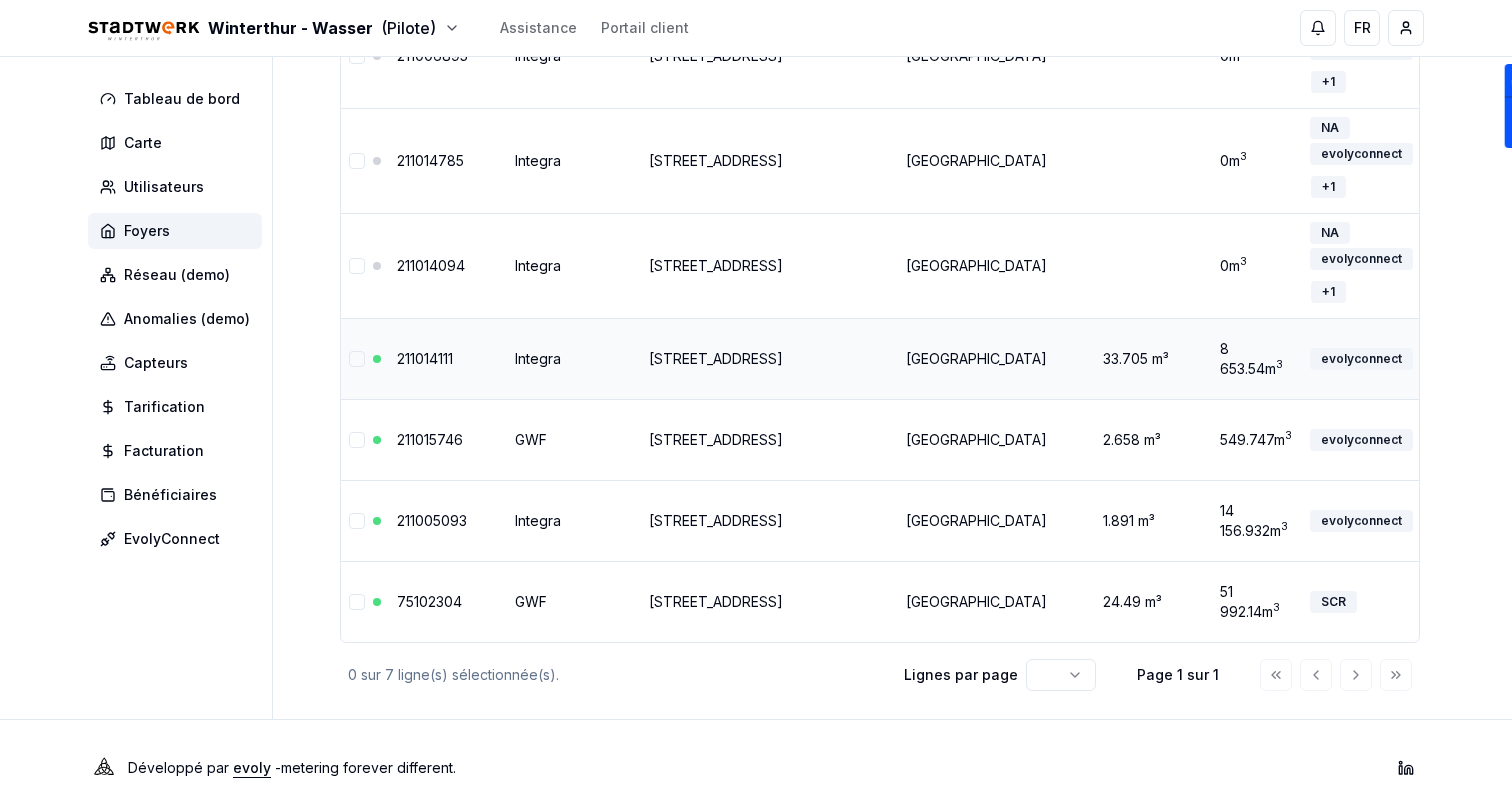 drag, startPoint x: 761, startPoint y: 368, endPoint x: 646, endPoint y: 350, distance: 116.40017 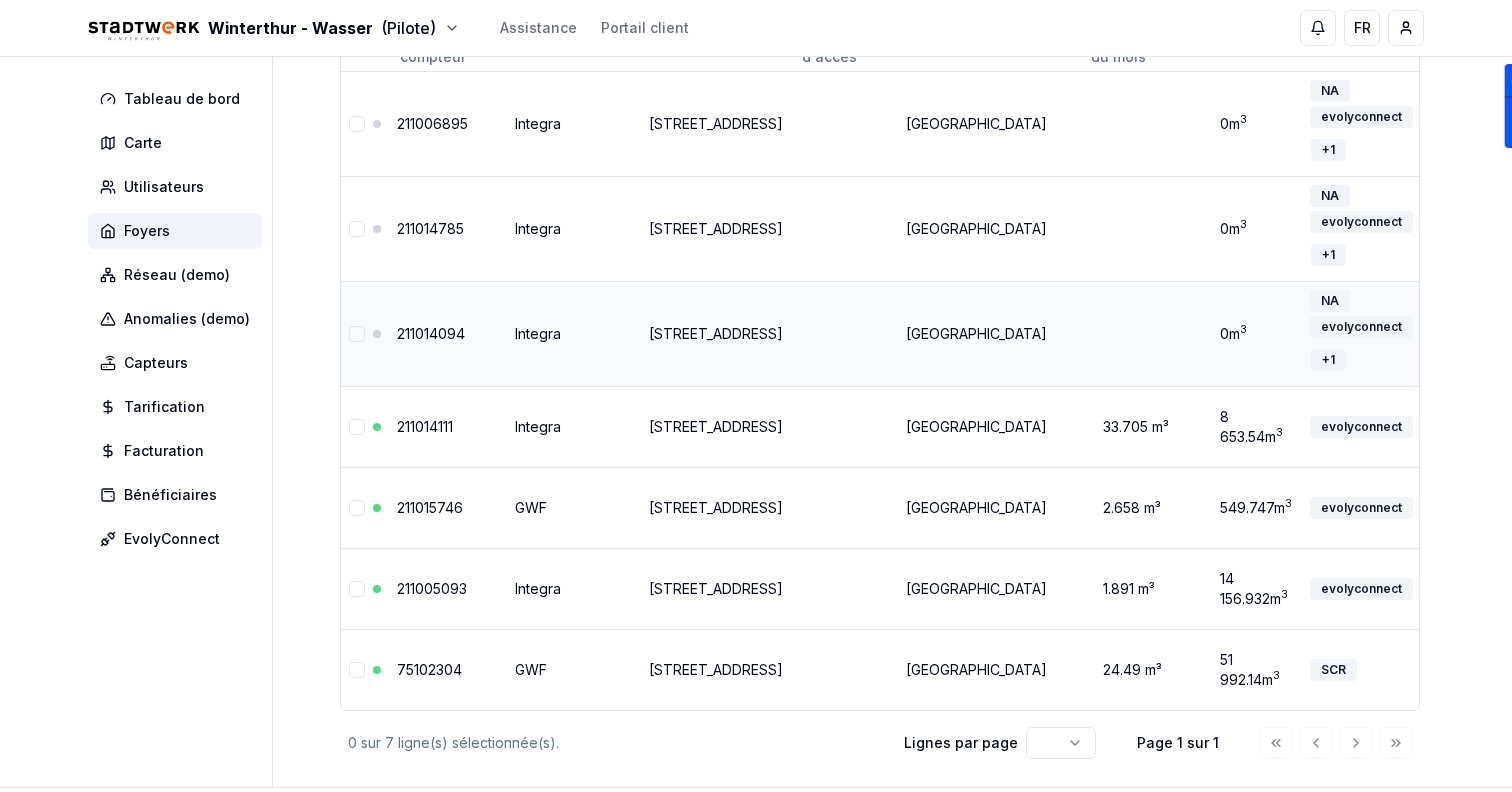 scroll, scrollTop: 250, scrollLeft: 0, axis: vertical 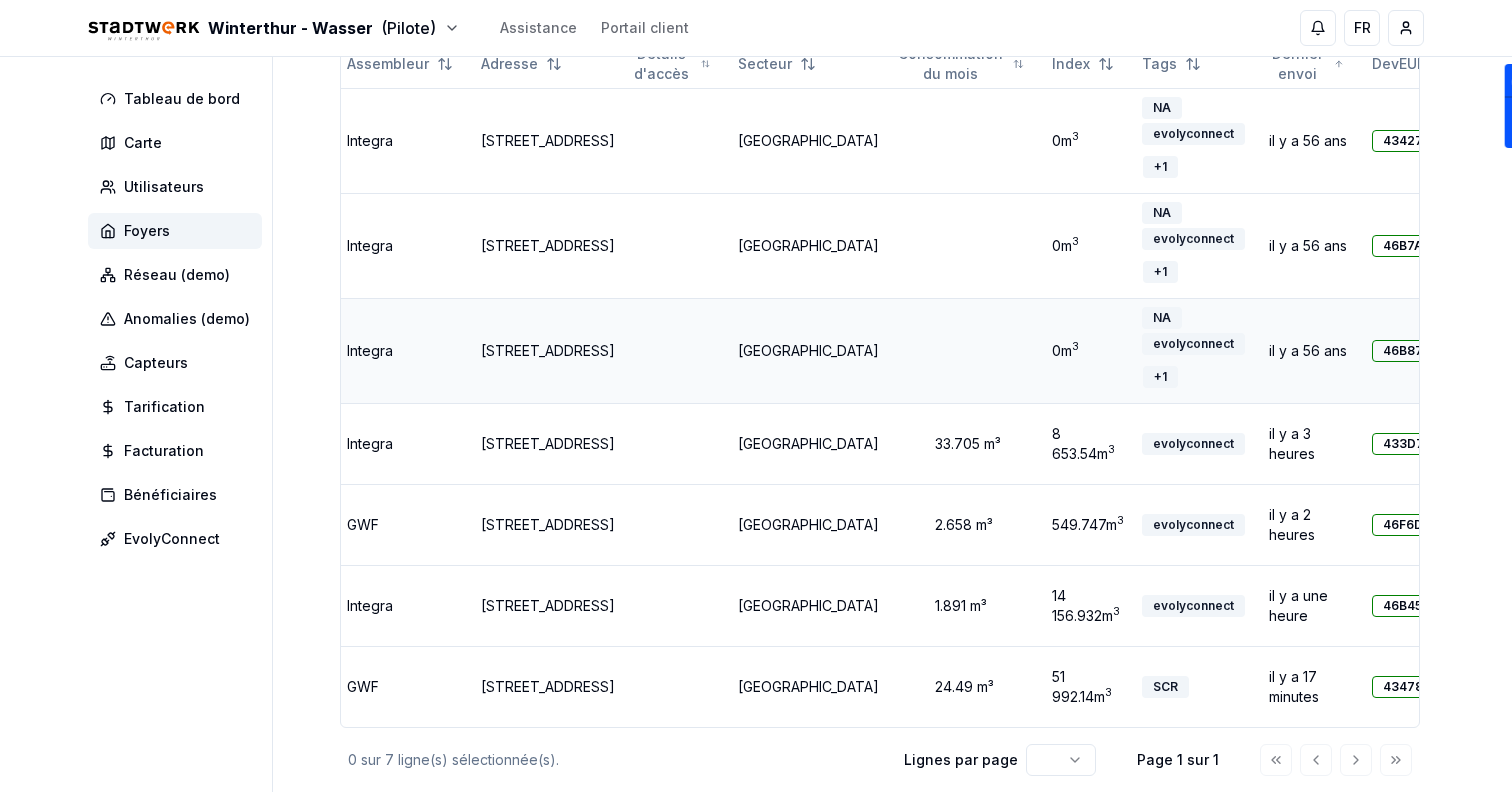 click on "46B879" at bounding box center (1407, 351) 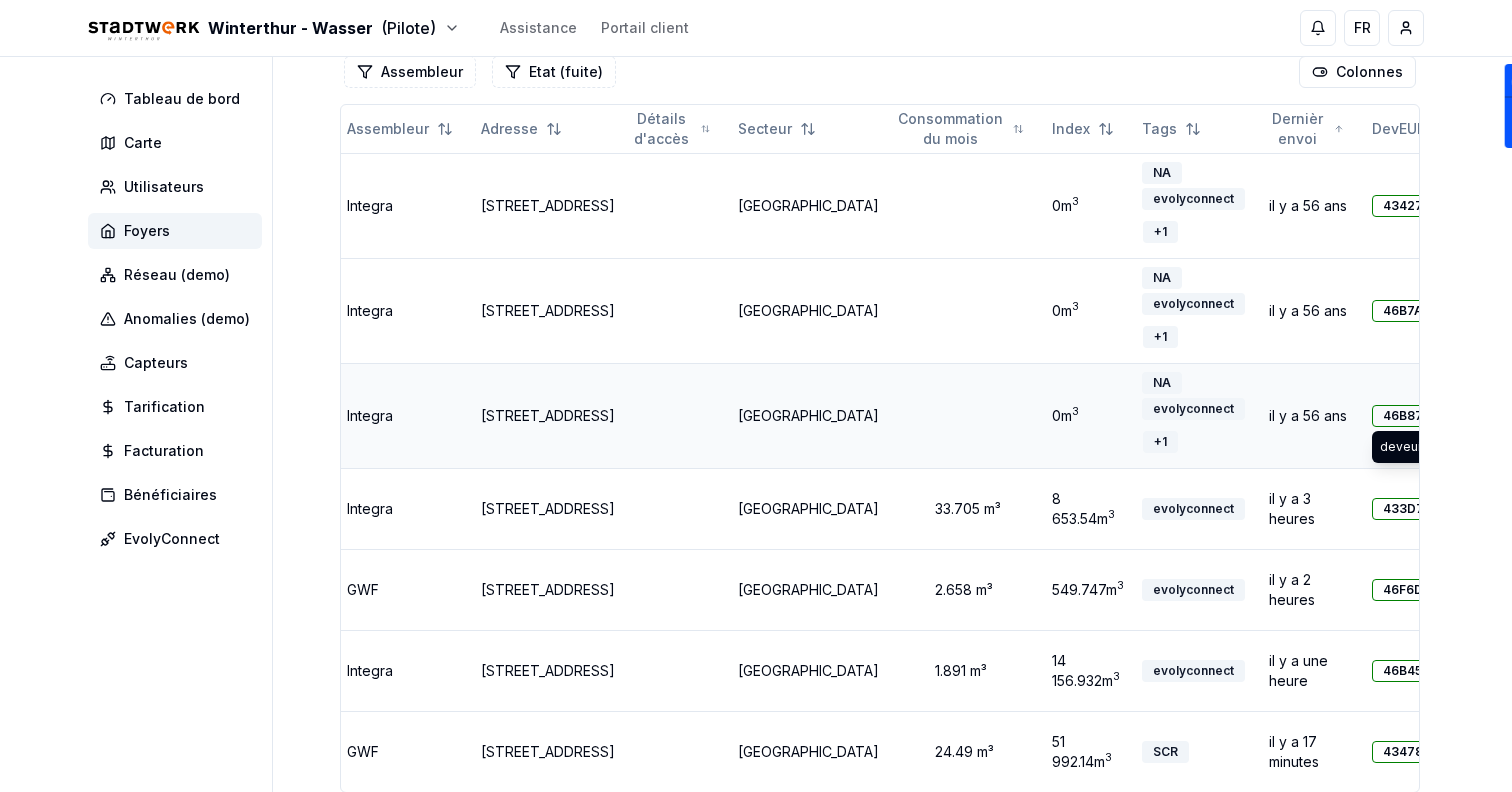 scroll, scrollTop: 187, scrollLeft: 0, axis: vertical 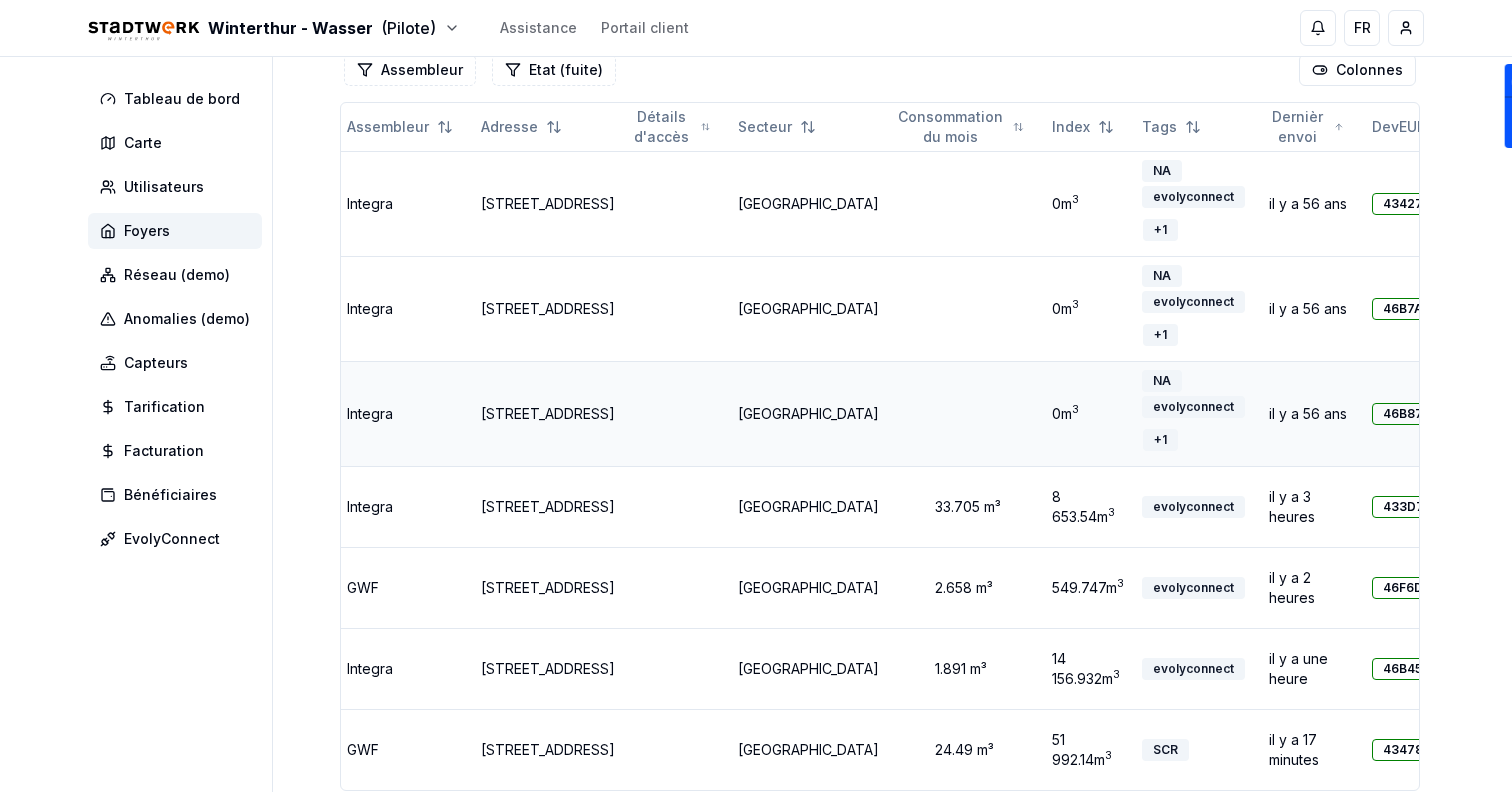 drag, startPoint x: 595, startPoint y: 426, endPoint x: 468, endPoint y: 401, distance: 129.43724 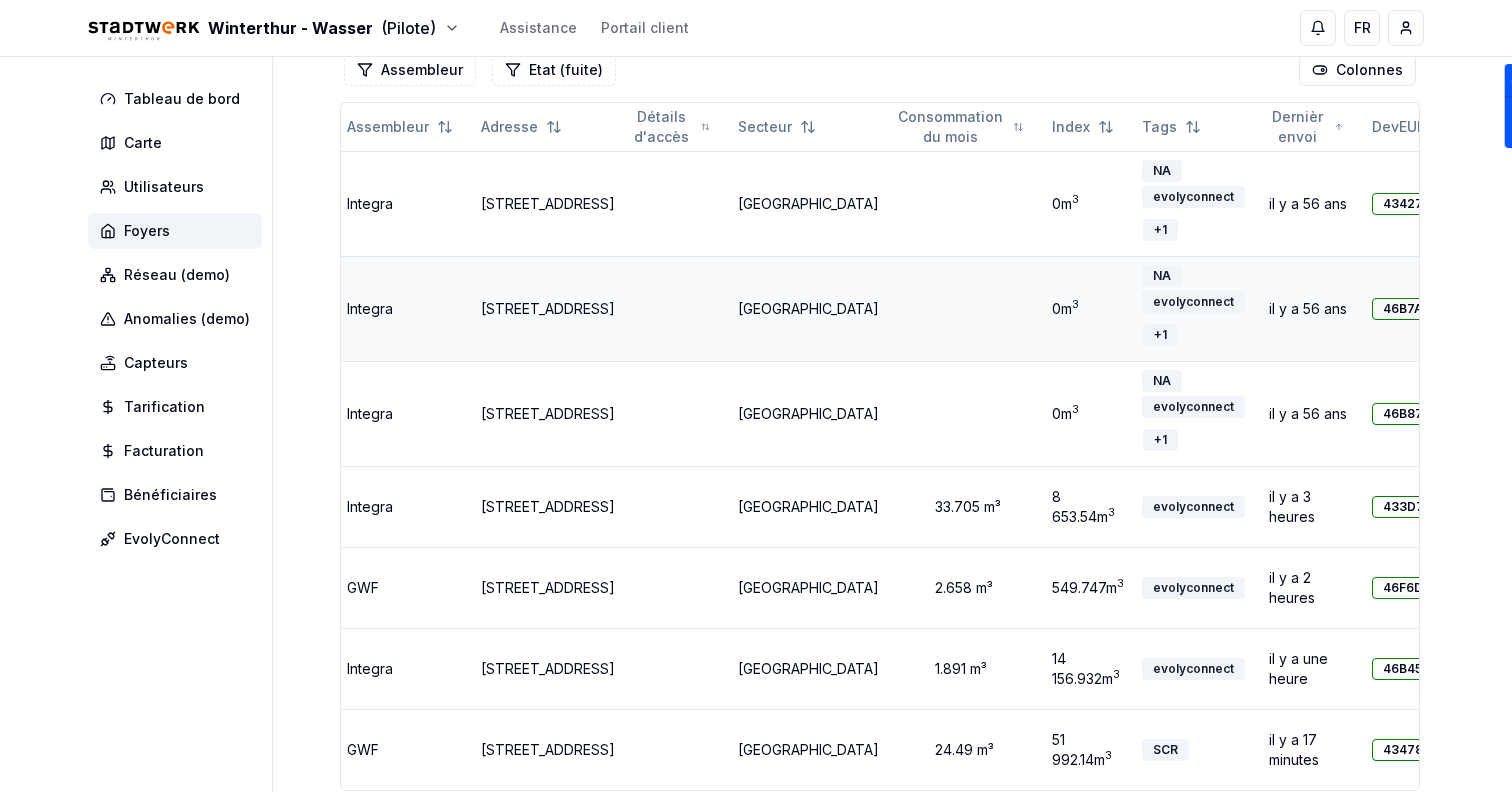click on "46B7A0" at bounding box center (1407, 309) 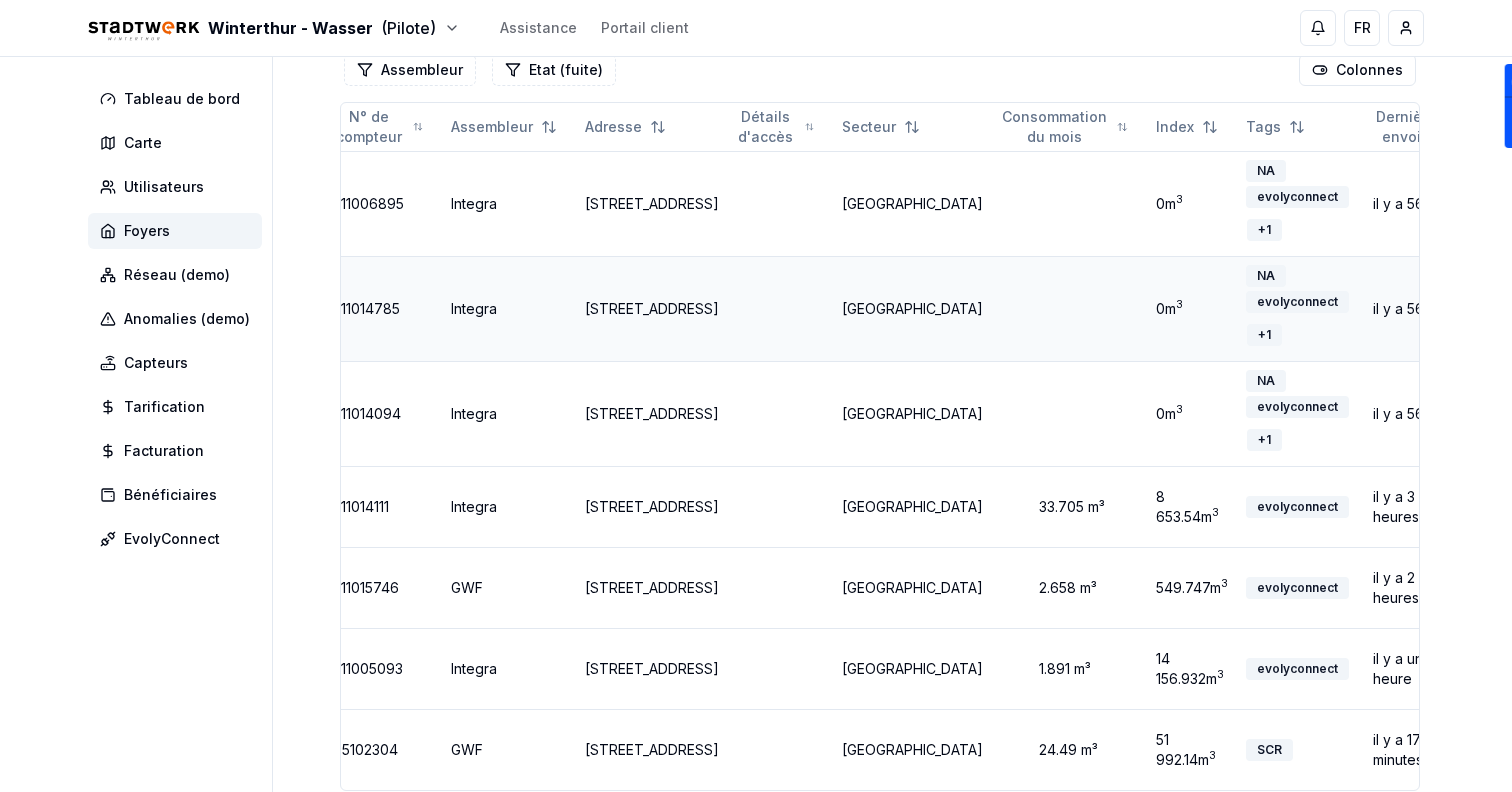scroll, scrollTop: 0, scrollLeft: 0, axis: both 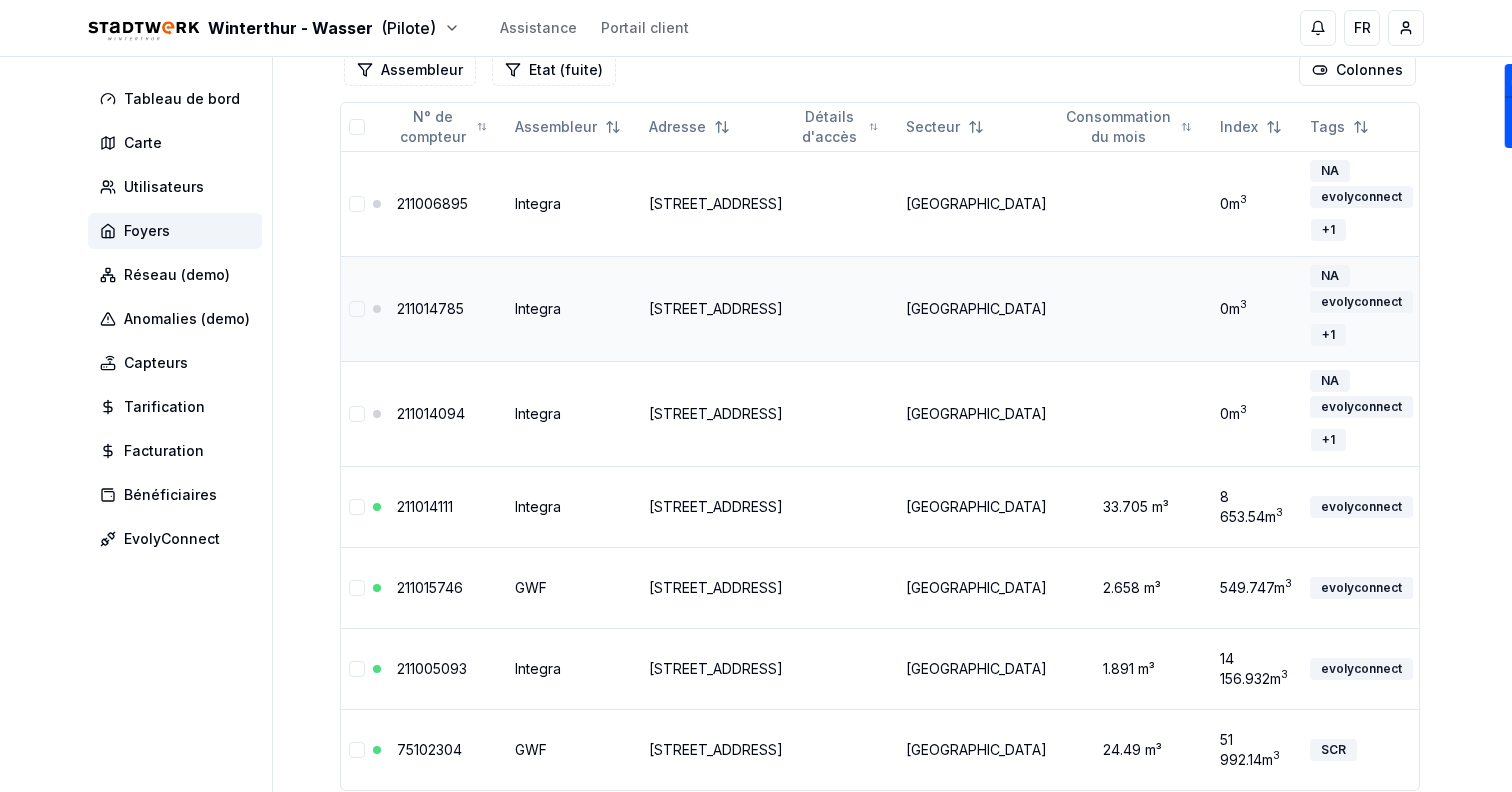 drag, startPoint x: 759, startPoint y: 317, endPoint x: 644, endPoint y: 298, distance: 116.559 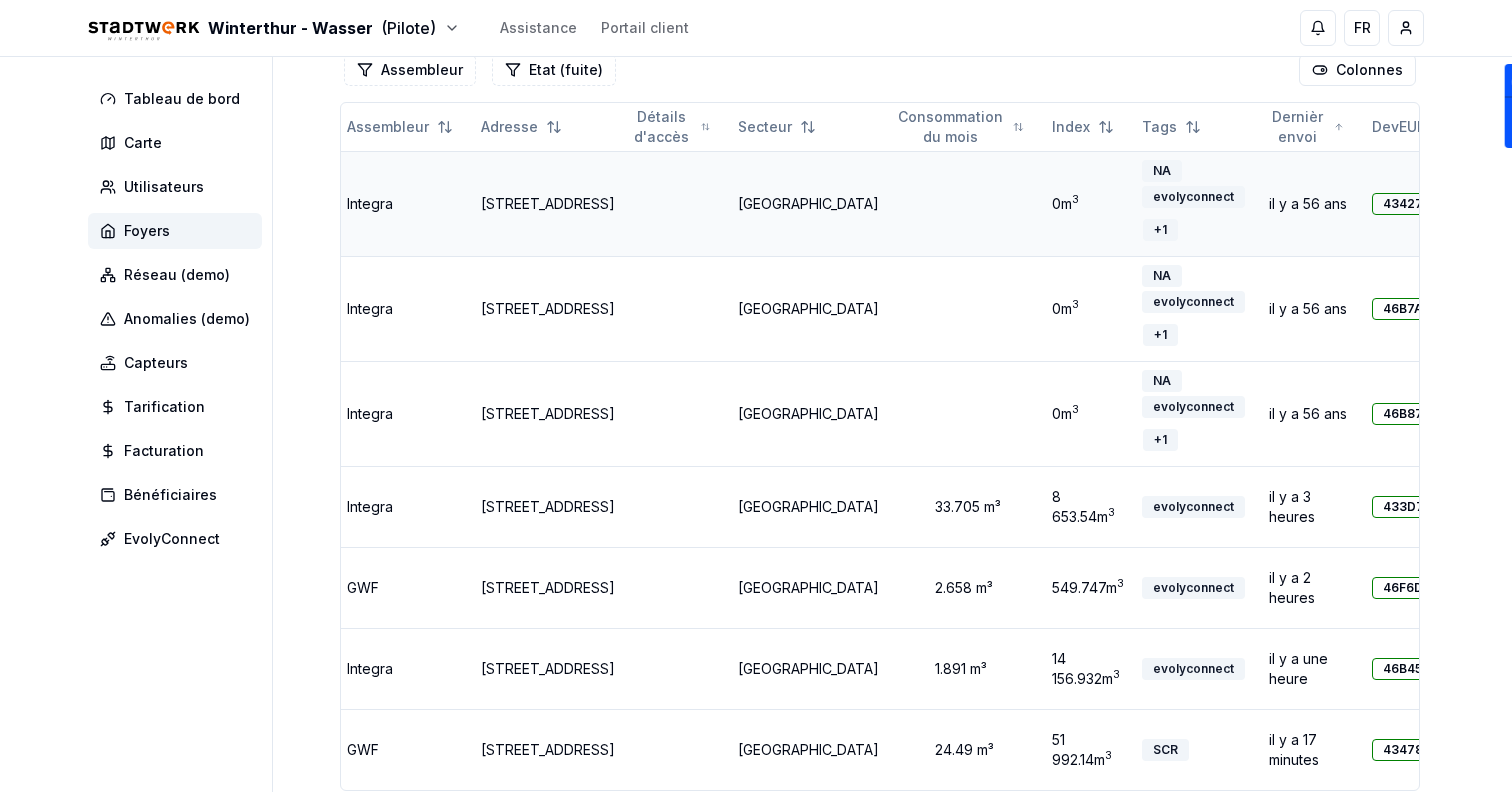 click on "434277" at bounding box center (1407, 204) 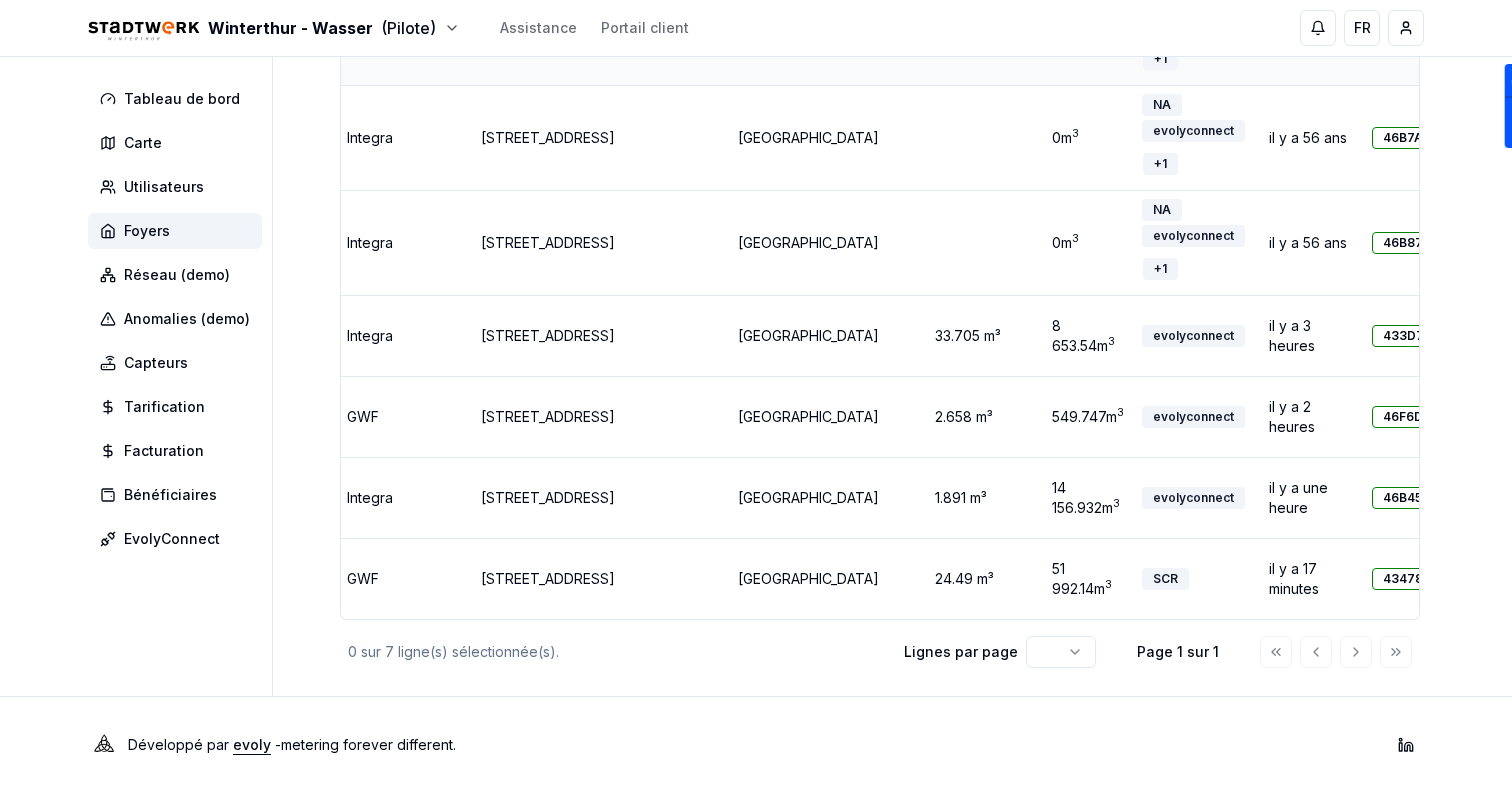 scroll, scrollTop: 350, scrollLeft: 0, axis: vertical 